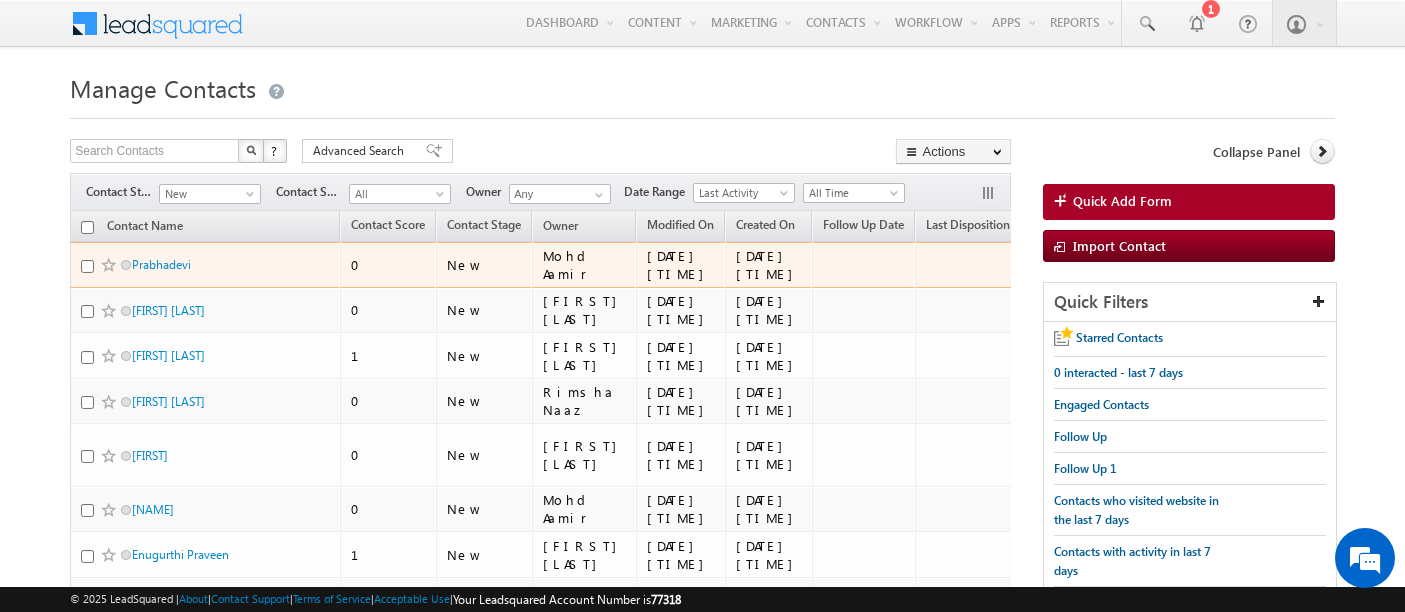 scroll, scrollTop: 161, scrollLeft: 0, axis: vertical 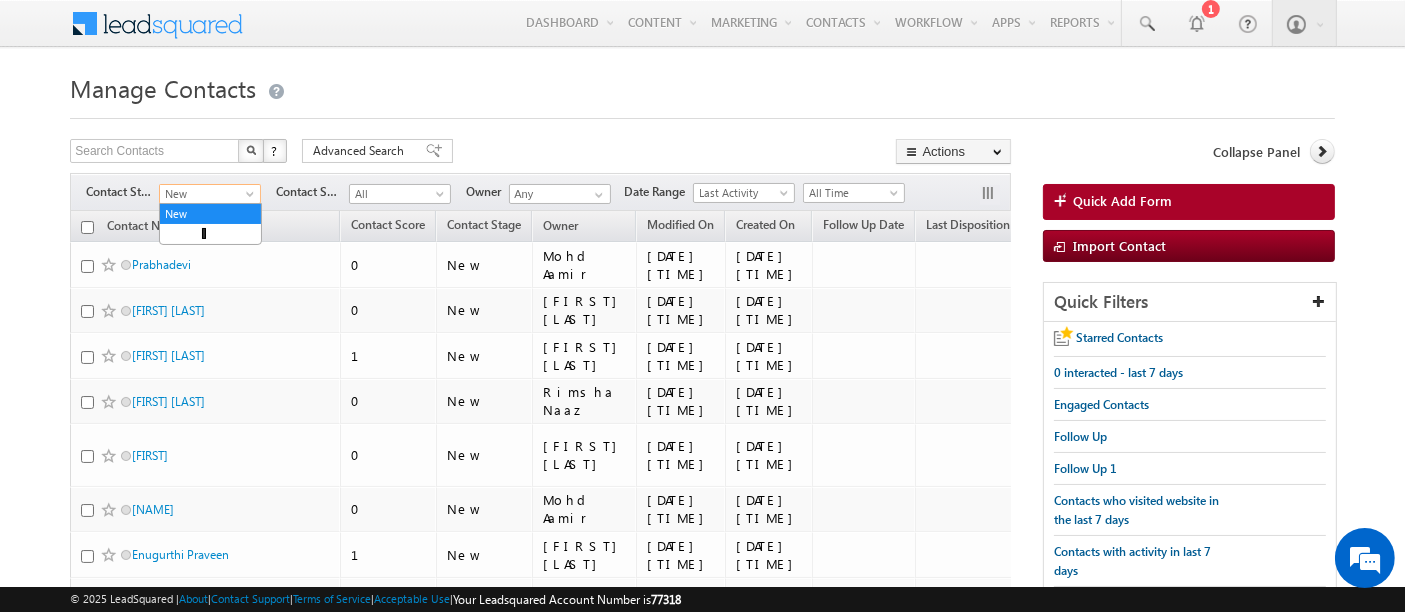 click on "New" at bounding box center [207, 194] 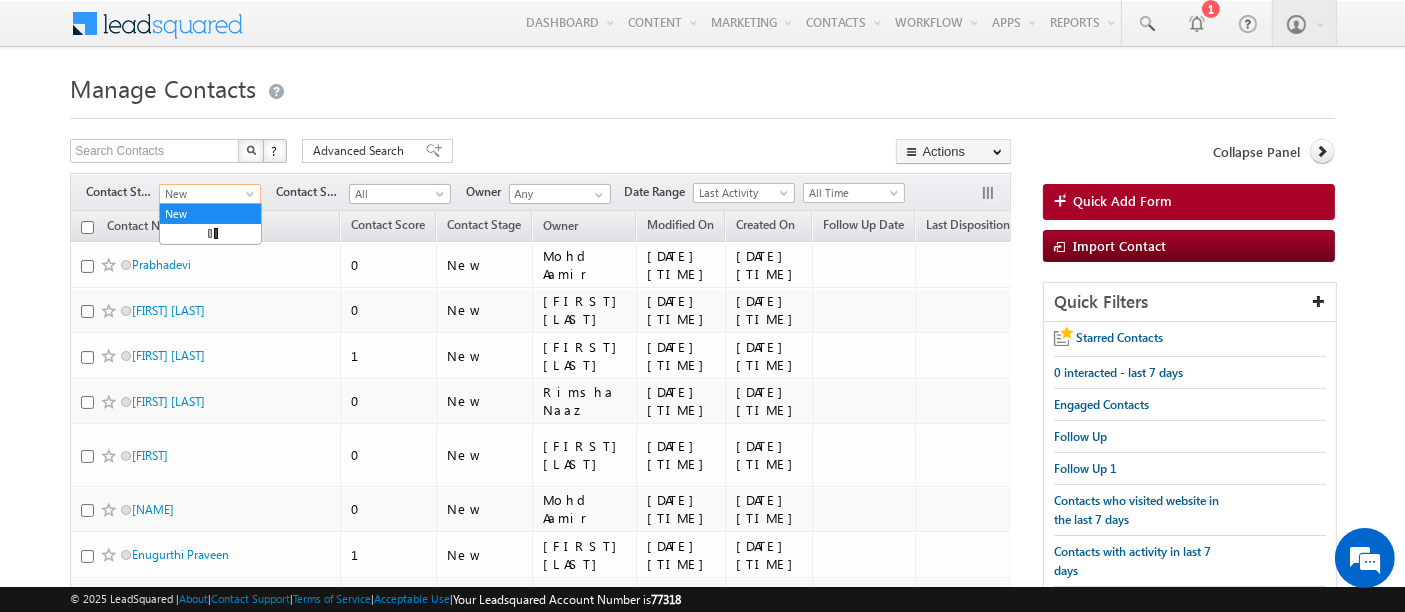 click on "Advanced Search" at bounding box center (361, 151) 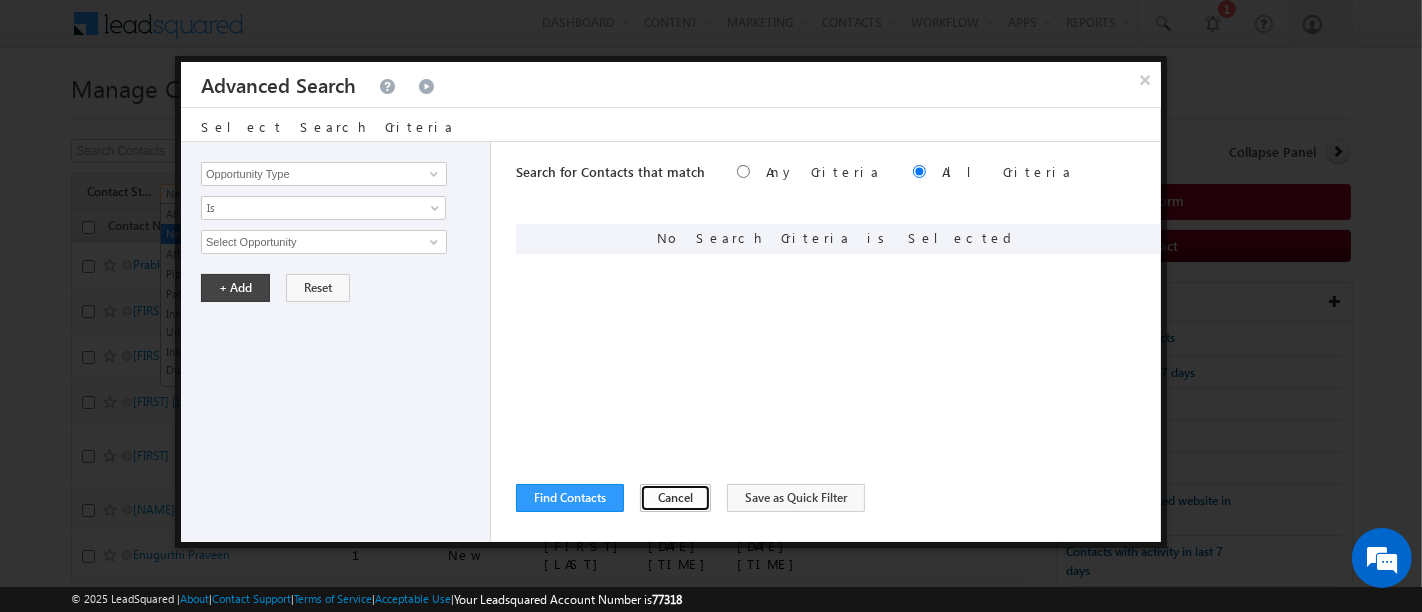 click on "Cancel" at bounding box center [675, 498] 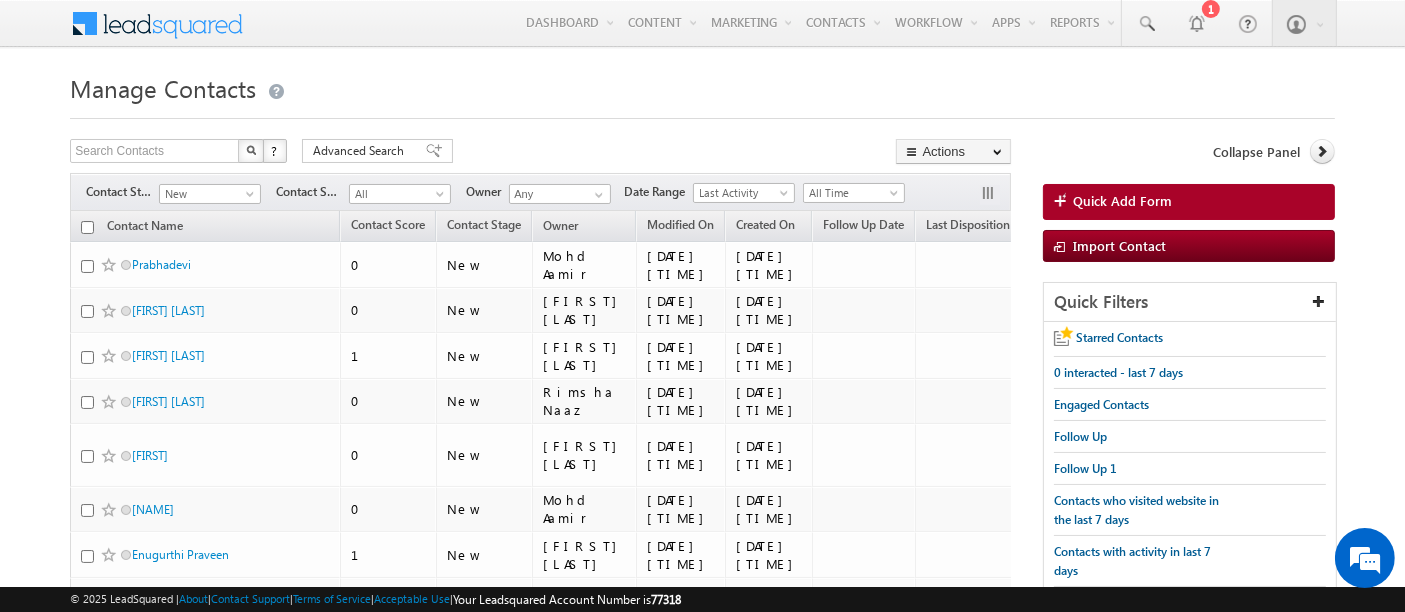 click on "New" at bounding box center (207, 194) 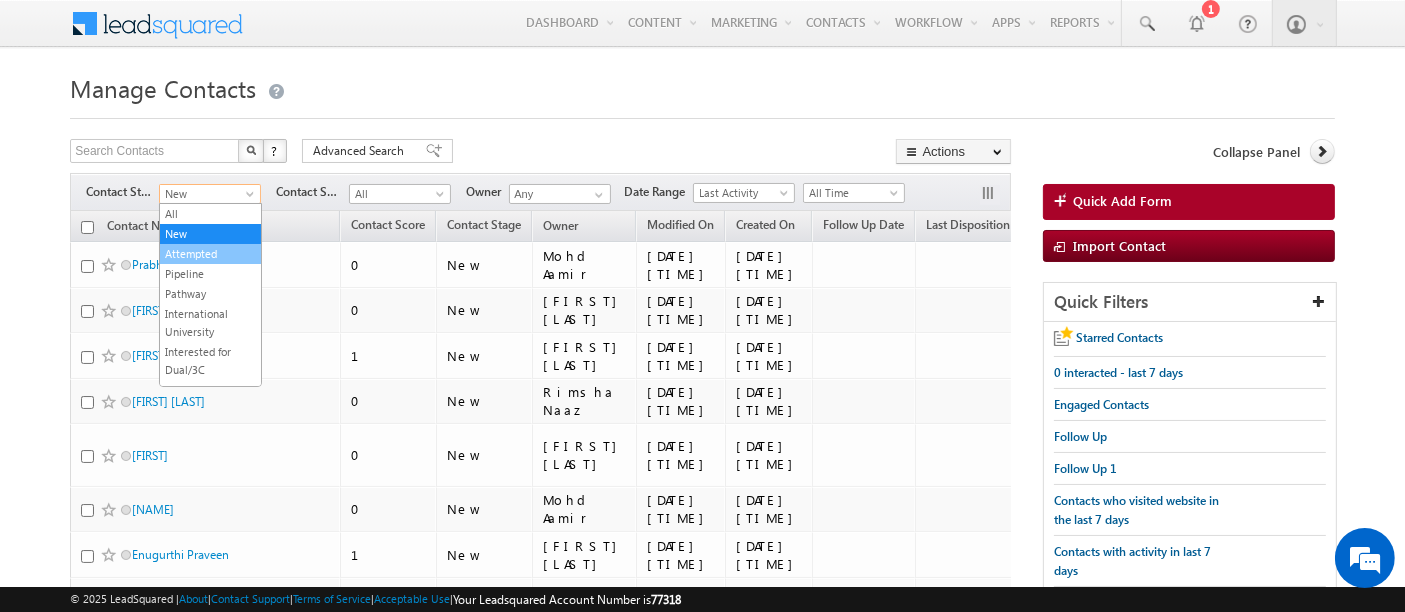 click on "Attempted" at bounding box center (210, 254) 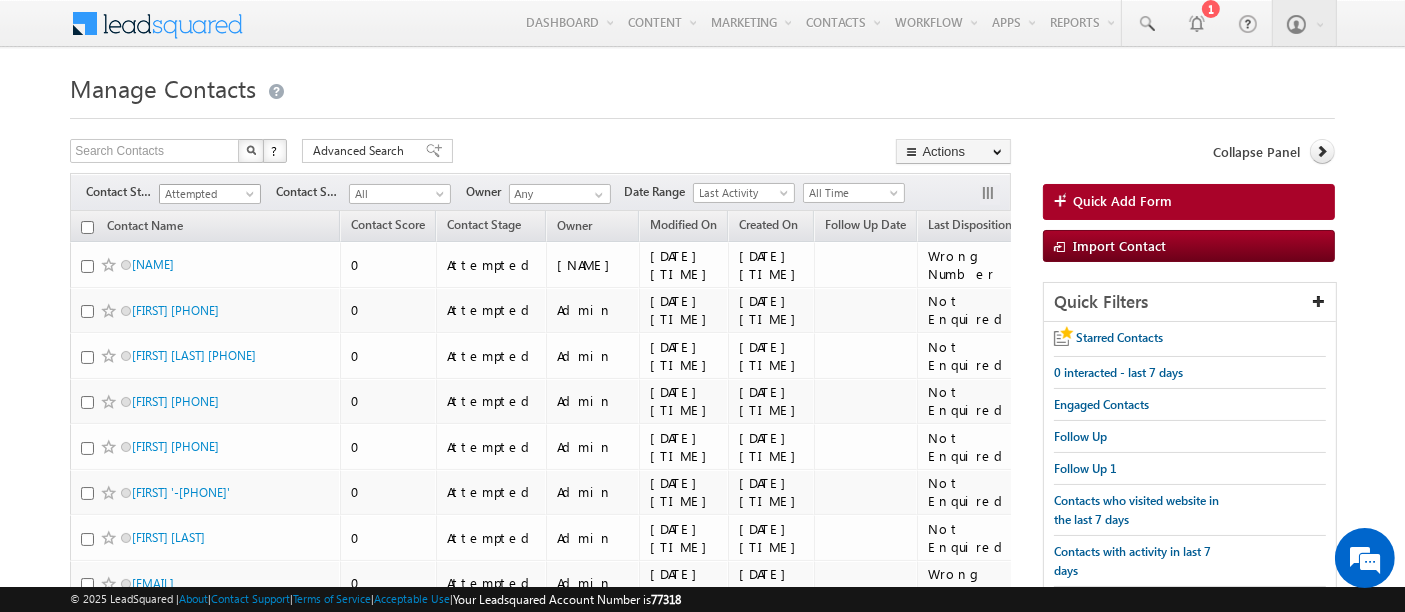 click on "Attempted" at bounding box center [207, 194] 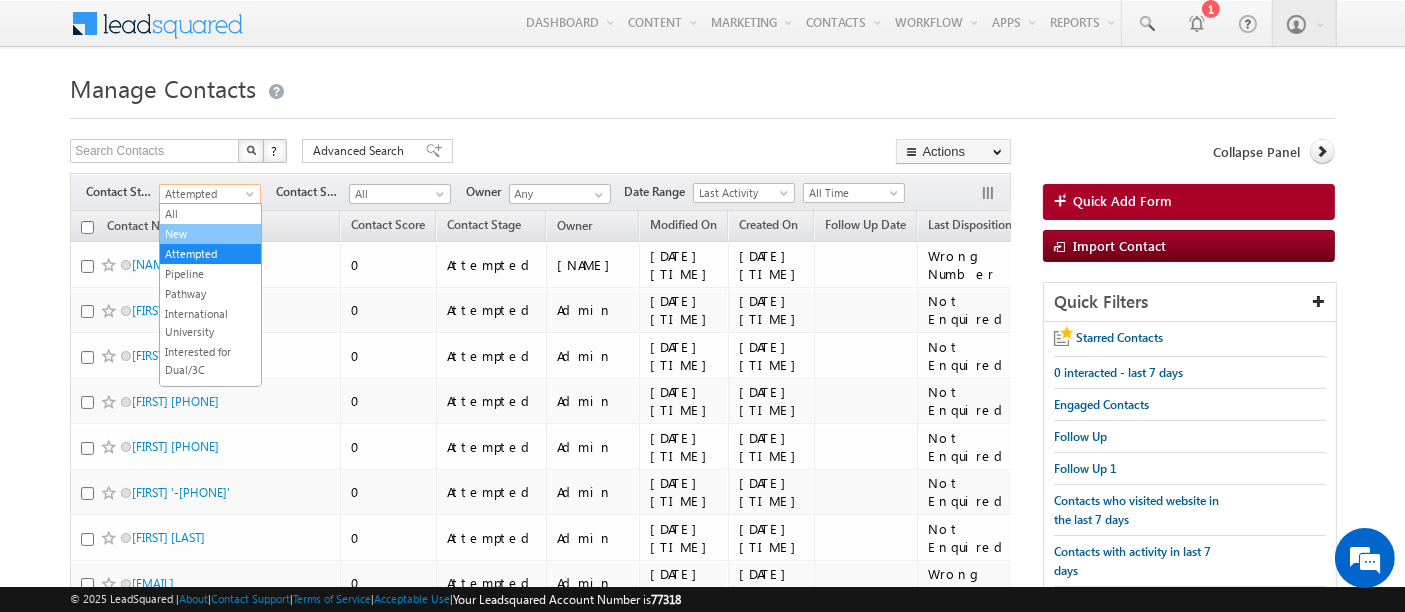 click on "New" at bounding box center [210, 234] 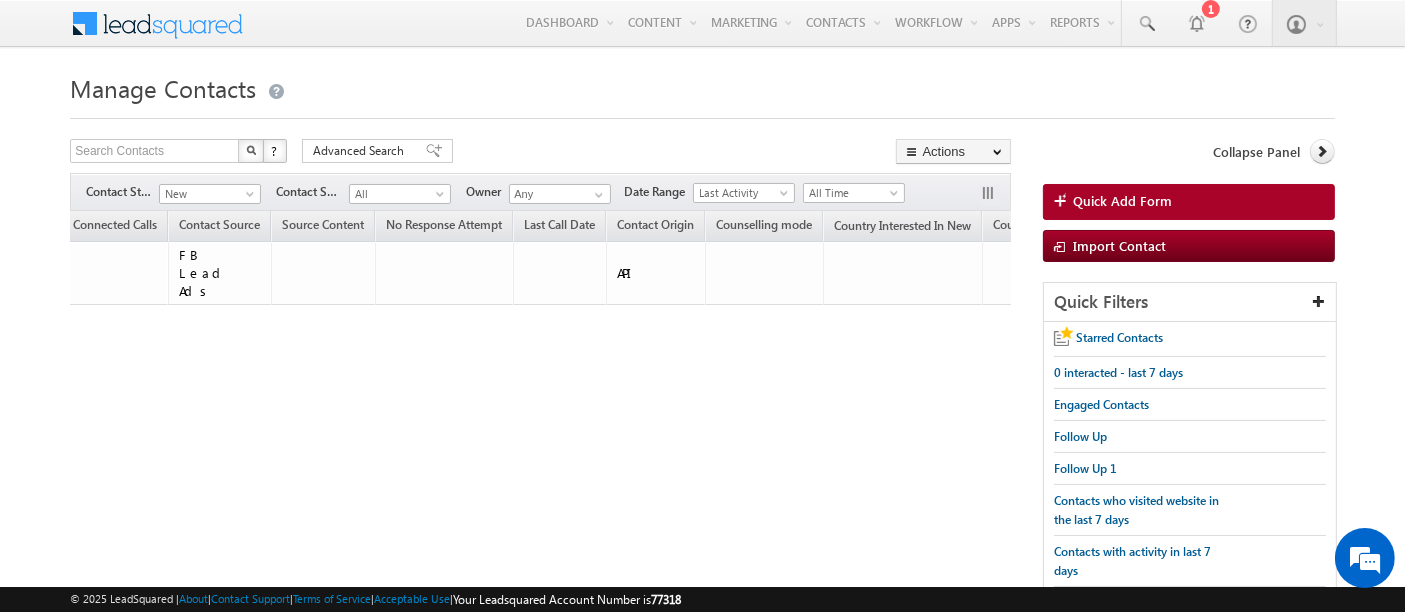scroll, scrollTop: 0, scrollLeft: 0, axis: both 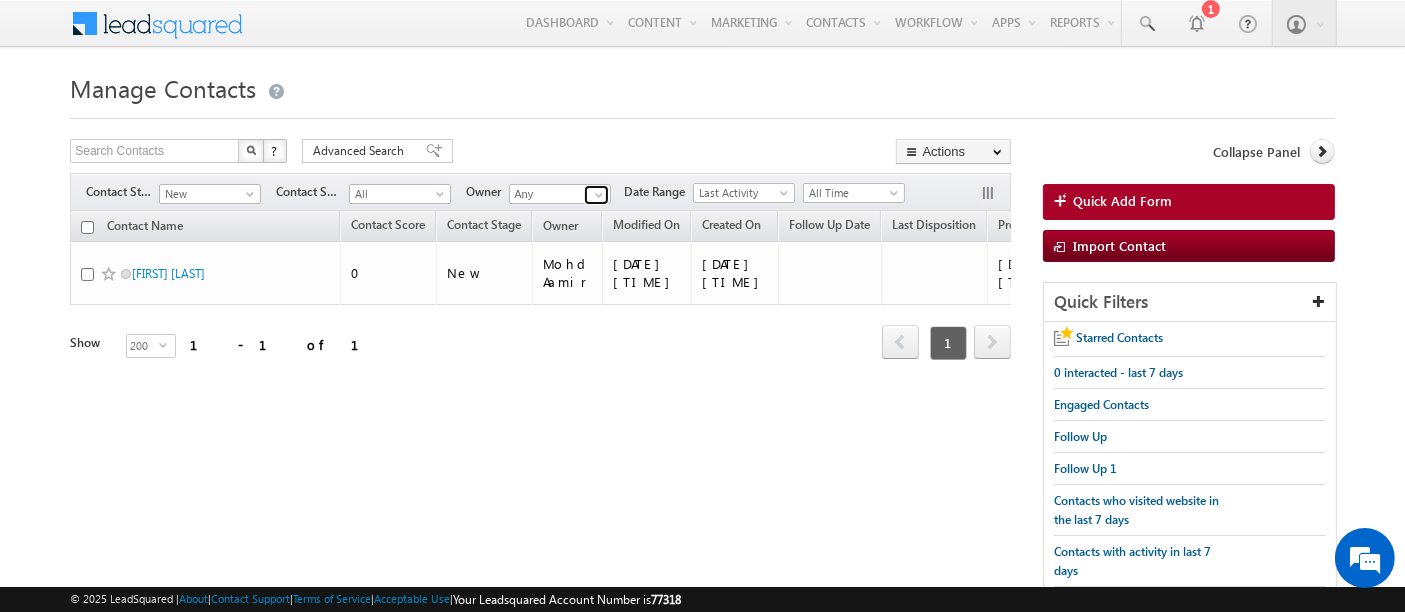click at bounding box center (599, 195) 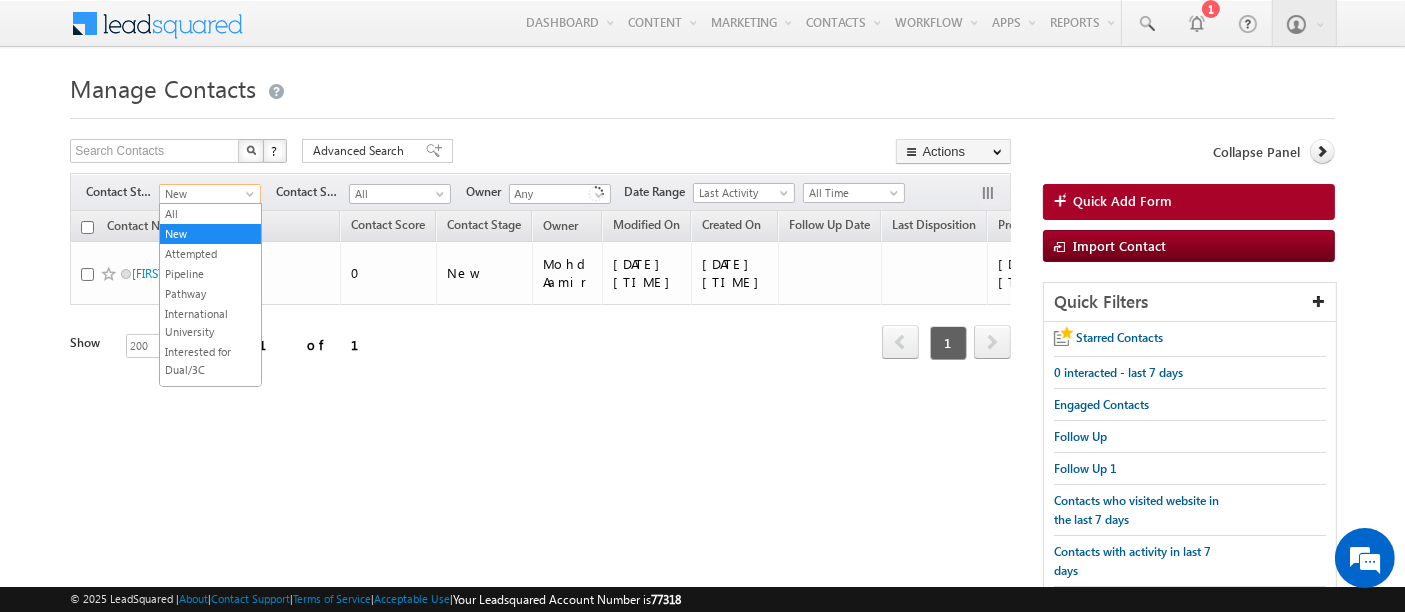 click on "New" at bounding box center (207, 194) 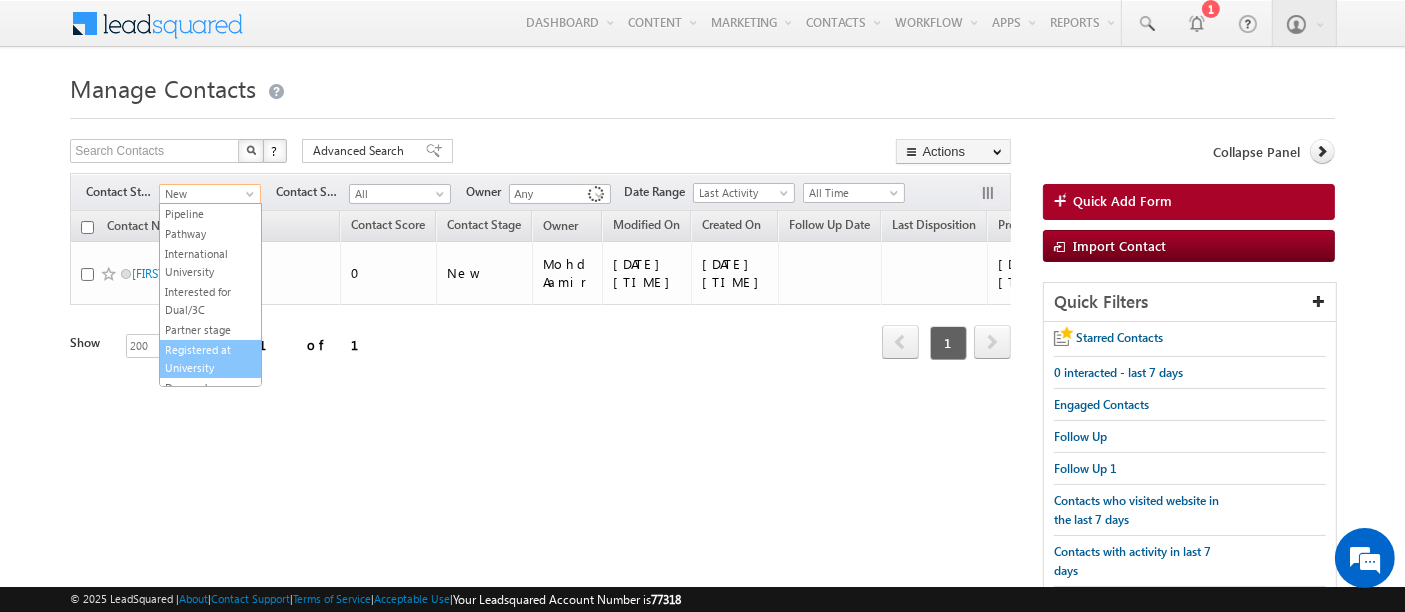scroll, scrollTop: 85, scrollLeft: 0, axis: vertical 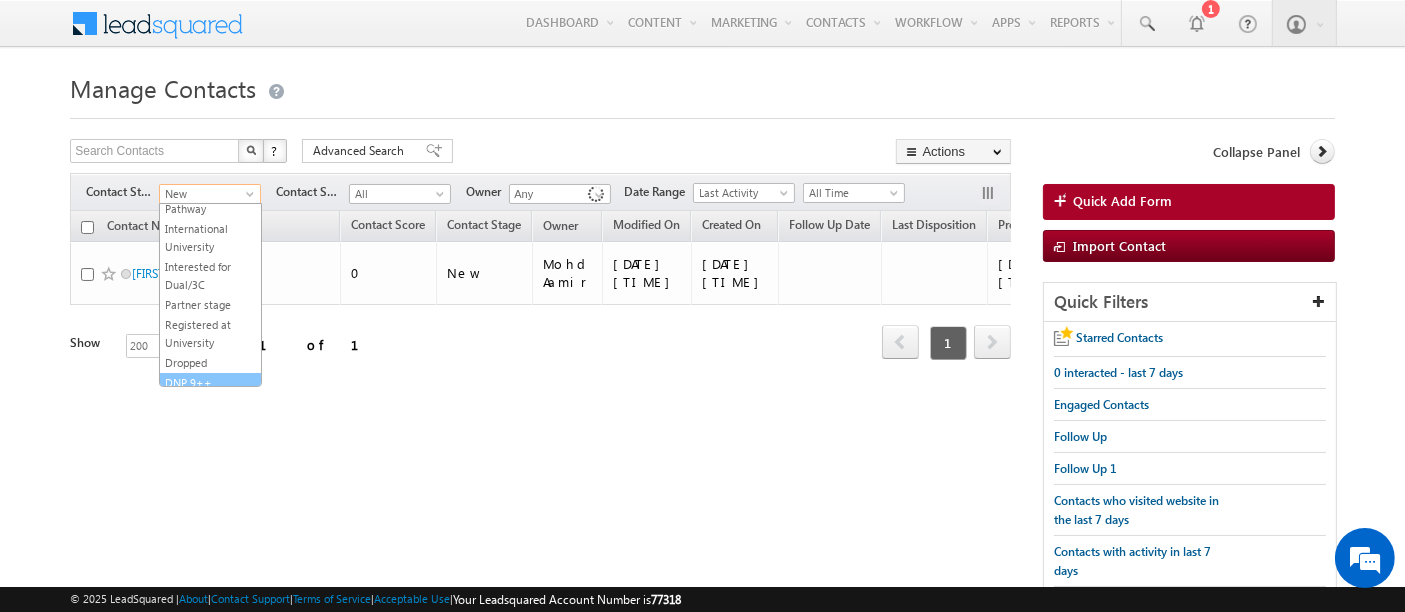click on "DNP 9++" at bounding box center [210, 383] 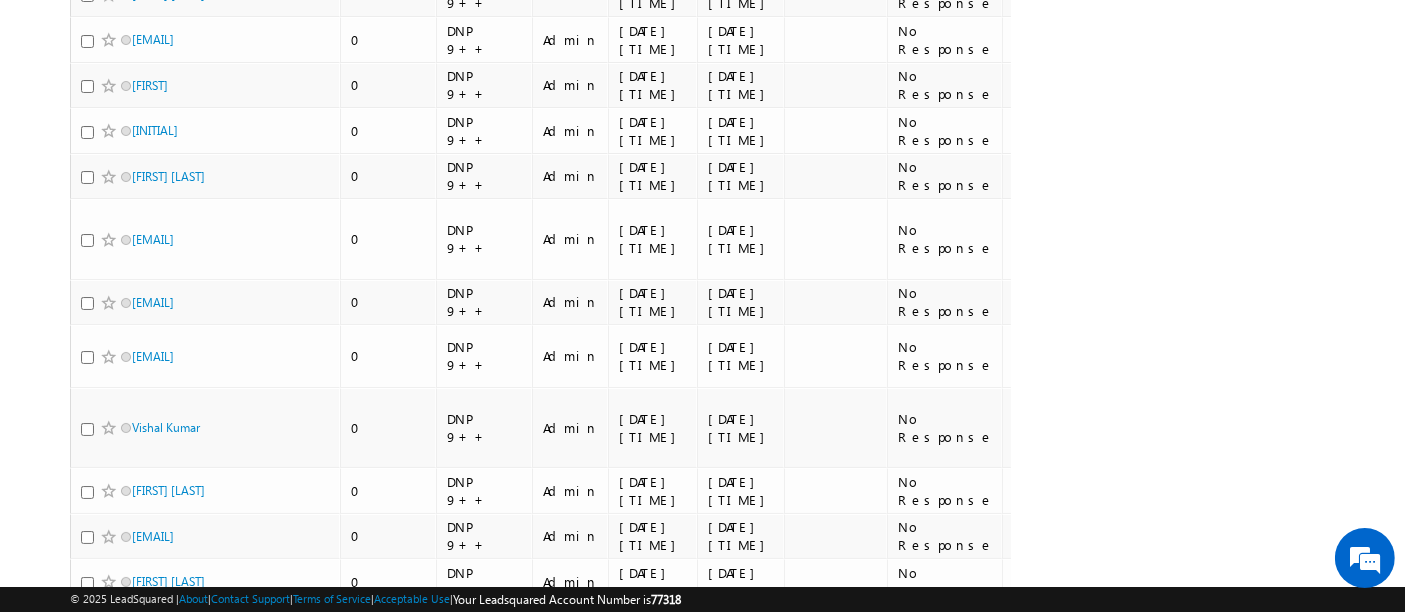scroll, scrollTop: 7555, scrollLeft: 0, axis: vertical 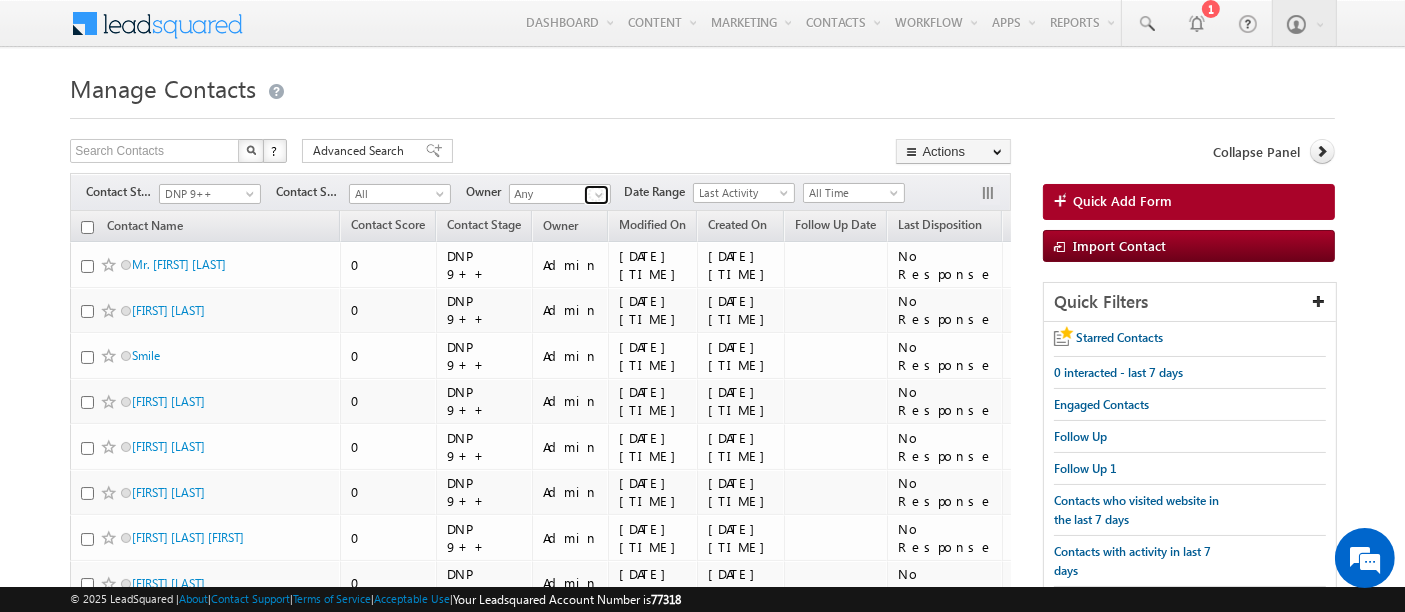 click at bounding box center [599, 195] 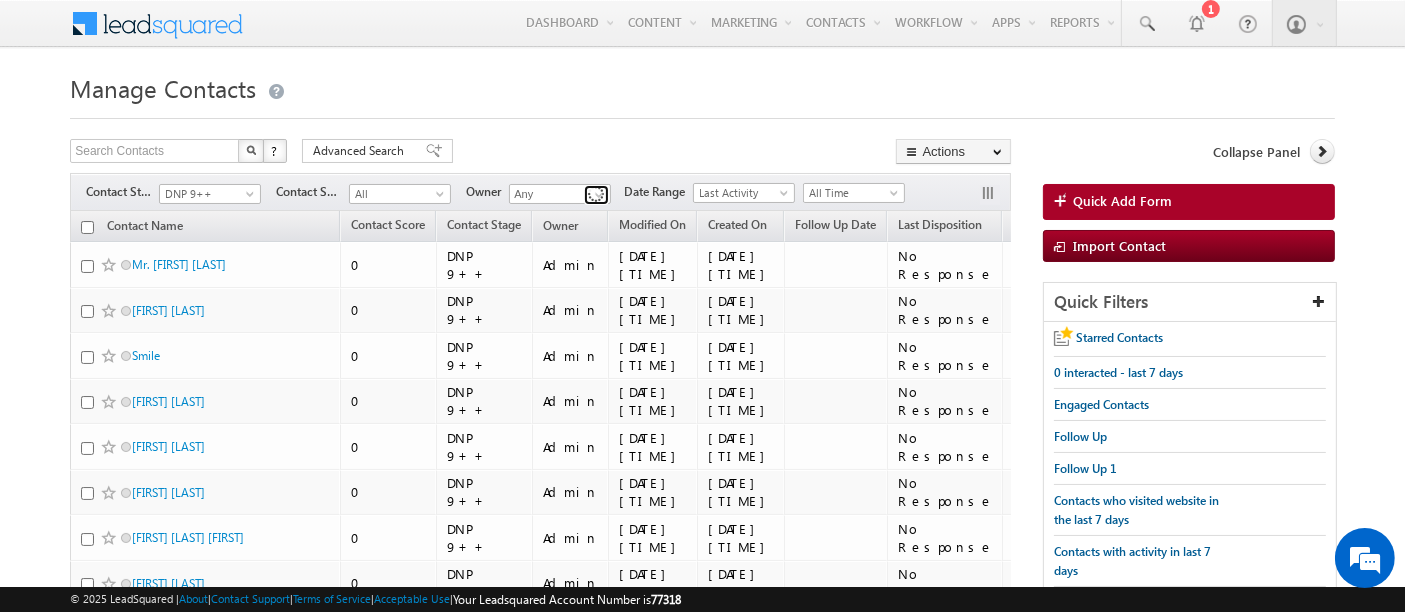 click at bounding box center [599, 195] 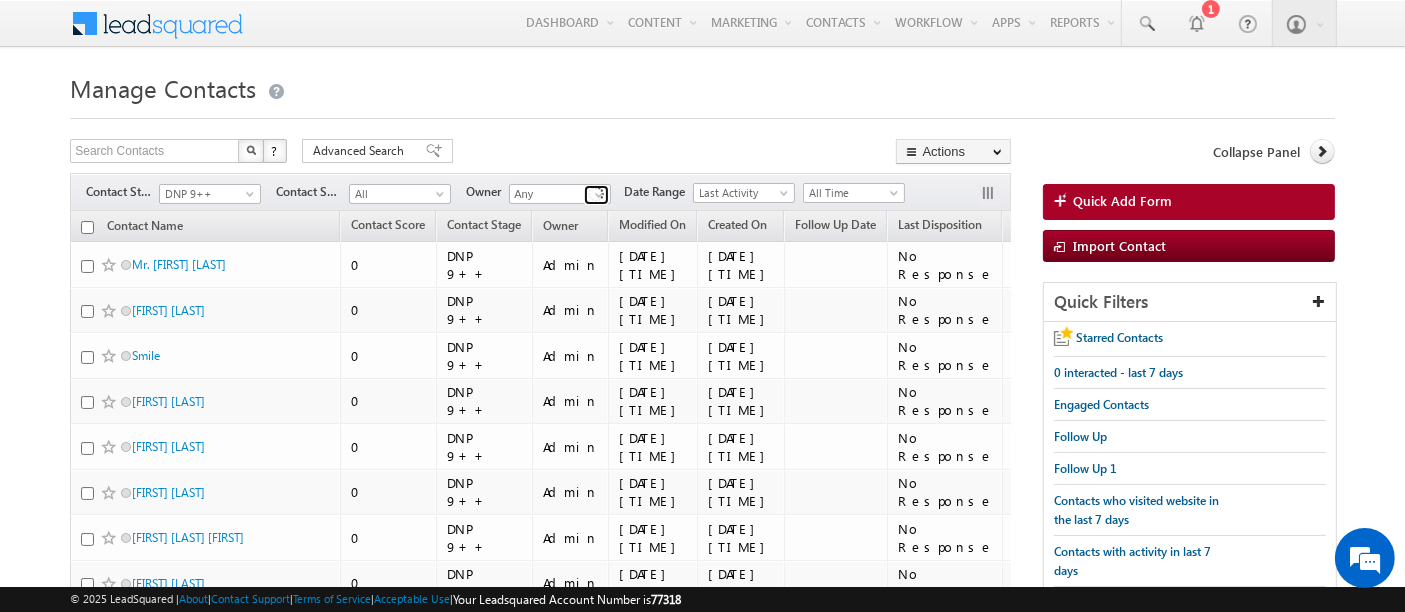 click at bounding box center (599, 195) 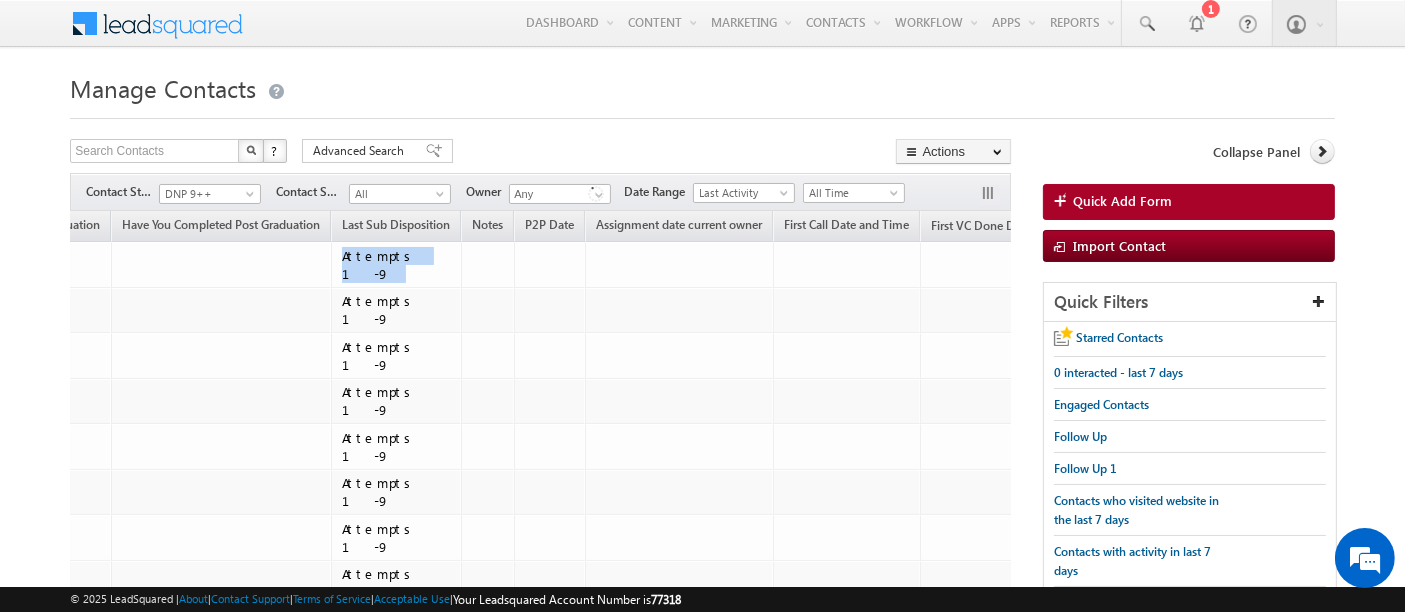 scroll, scrollTop: 0, scrollLeft: 3514, axis: horizontal 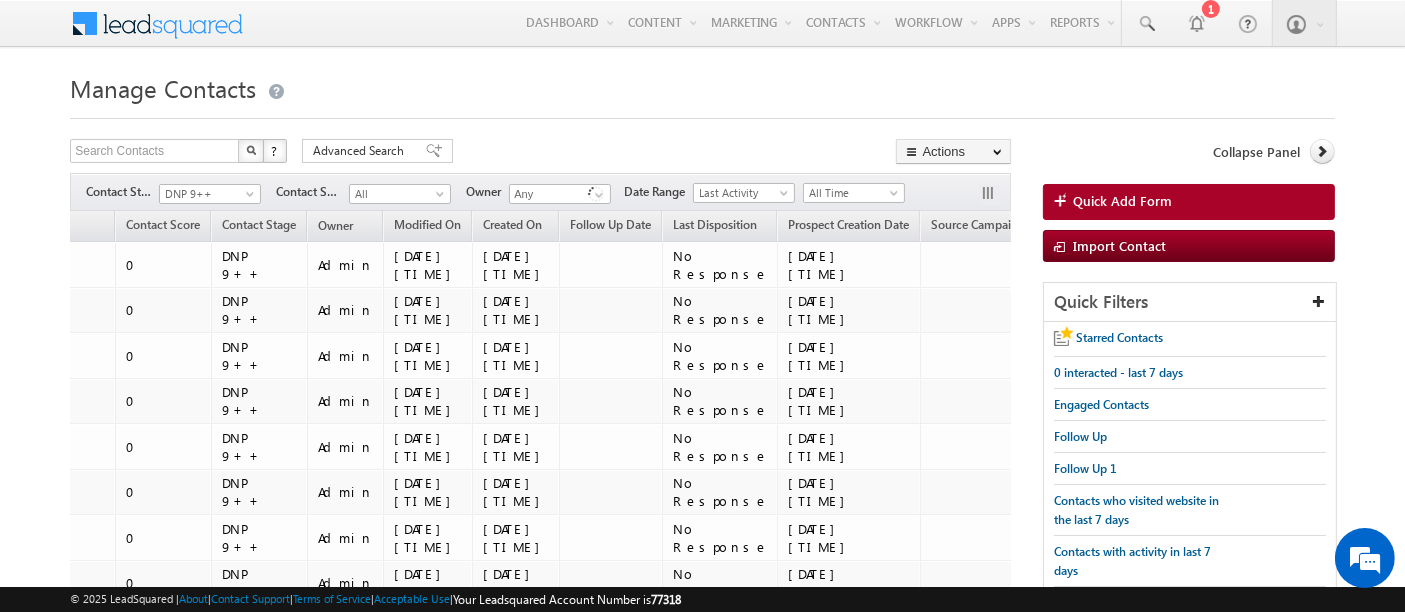 drag, startPoint x: 340, startPoint y: 264, endPoint x: 0, endPoint y: 285, distance: 340.64792 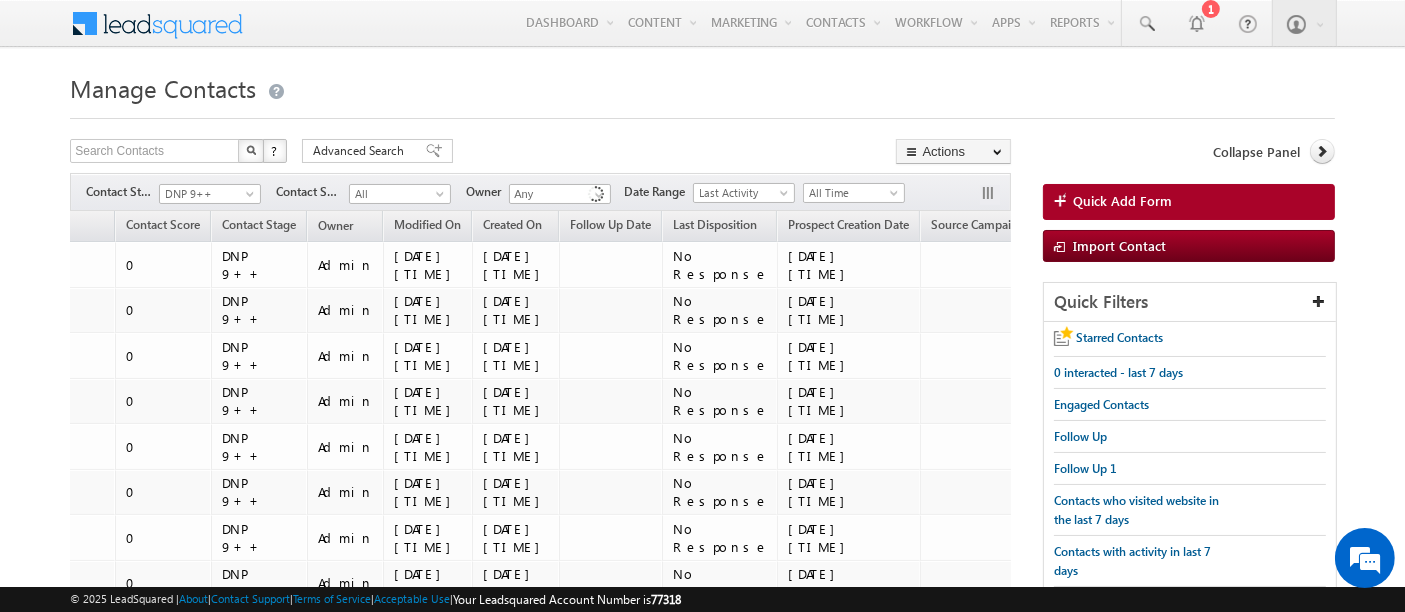 click on "[MENU]
[FIRST] [LAST]
[EMAIL]" at bounding box center (702, 5101) 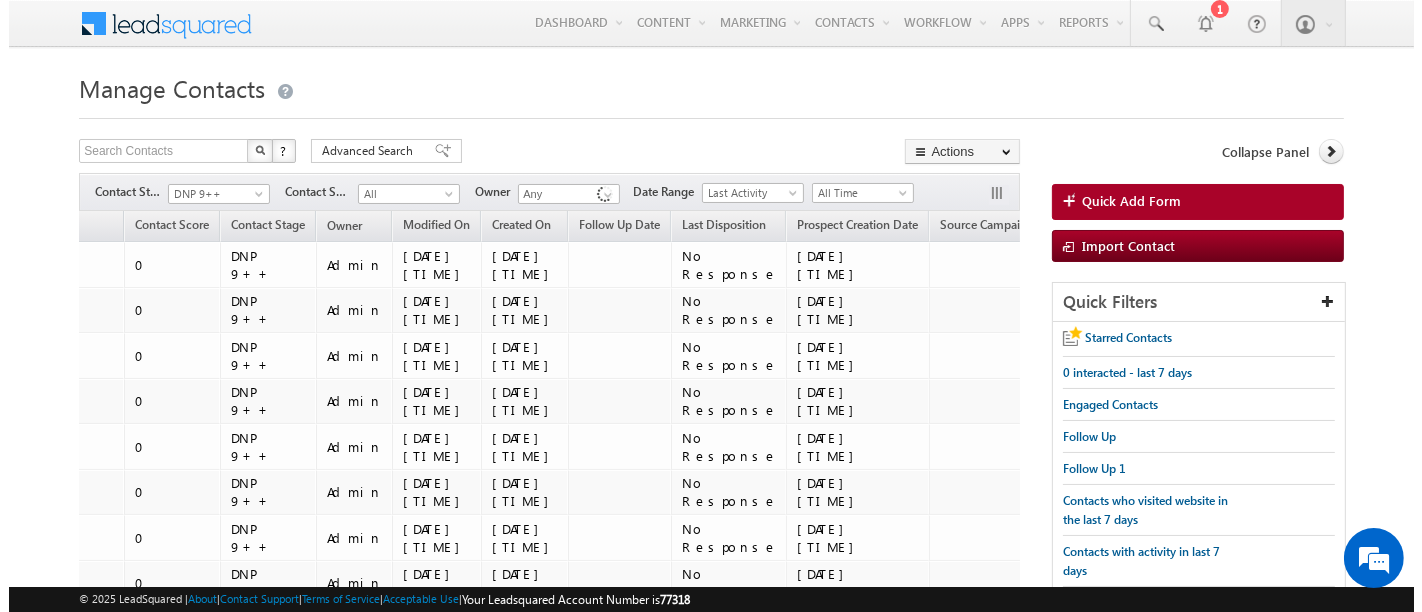 scroll, scrollTop: 0, scrollLeft: 140, axis: horizontal 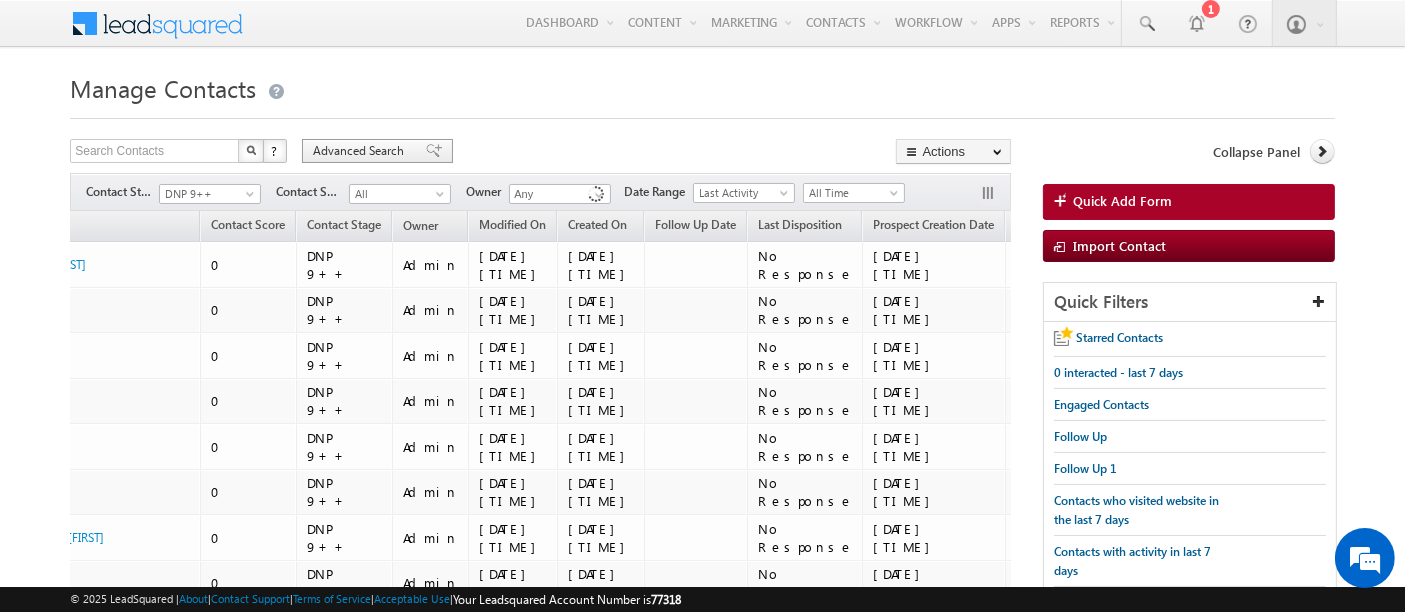 click on "Advanced Search" at bounding box center (361, 151) 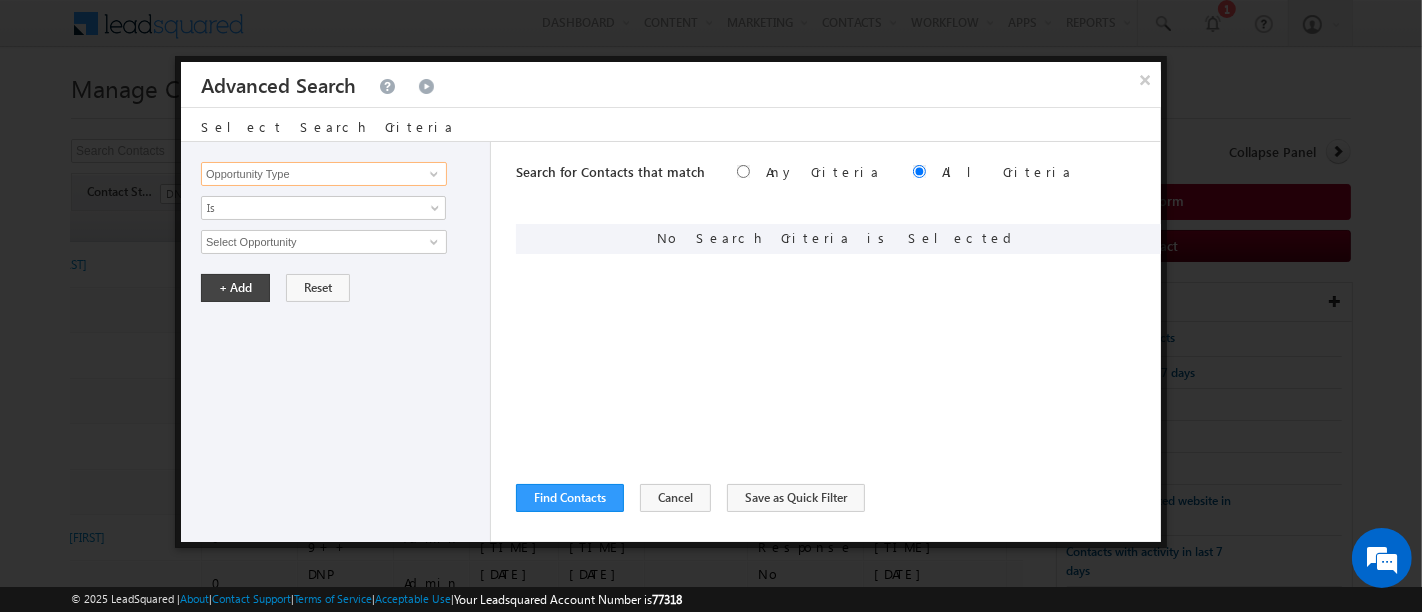 click on "Opportunity Type" at bounding box center (324, 174) 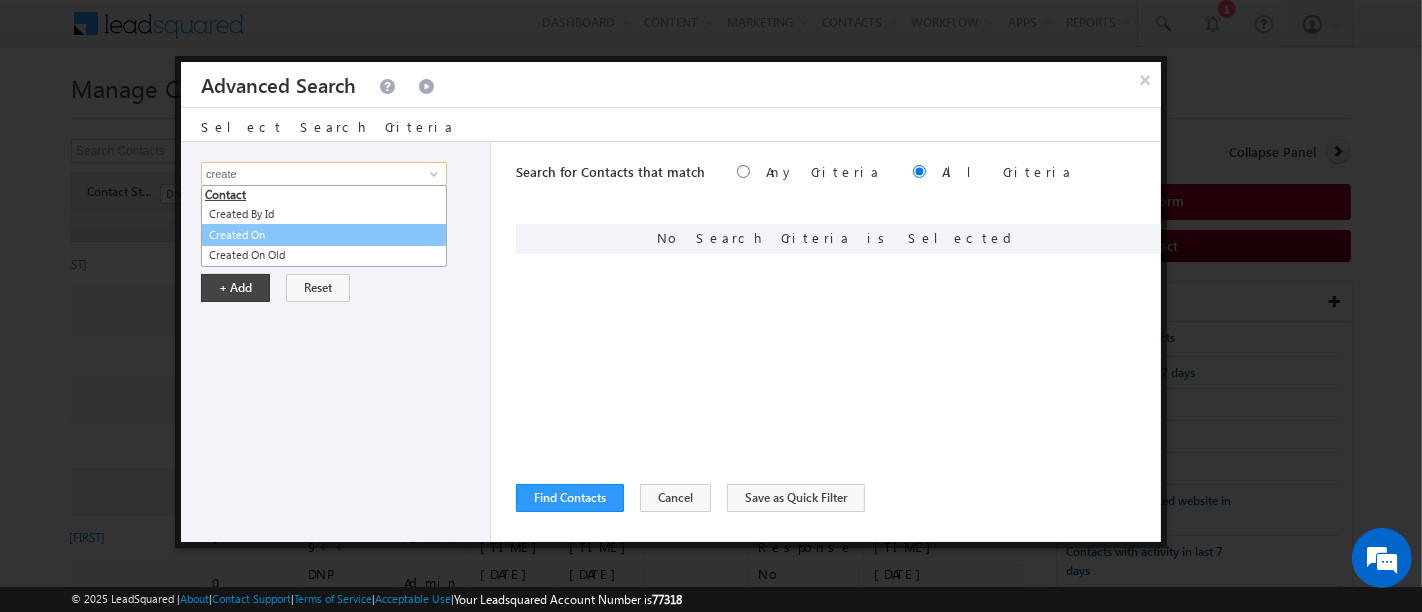 click on "Created On" at bounding box center [324, 235] 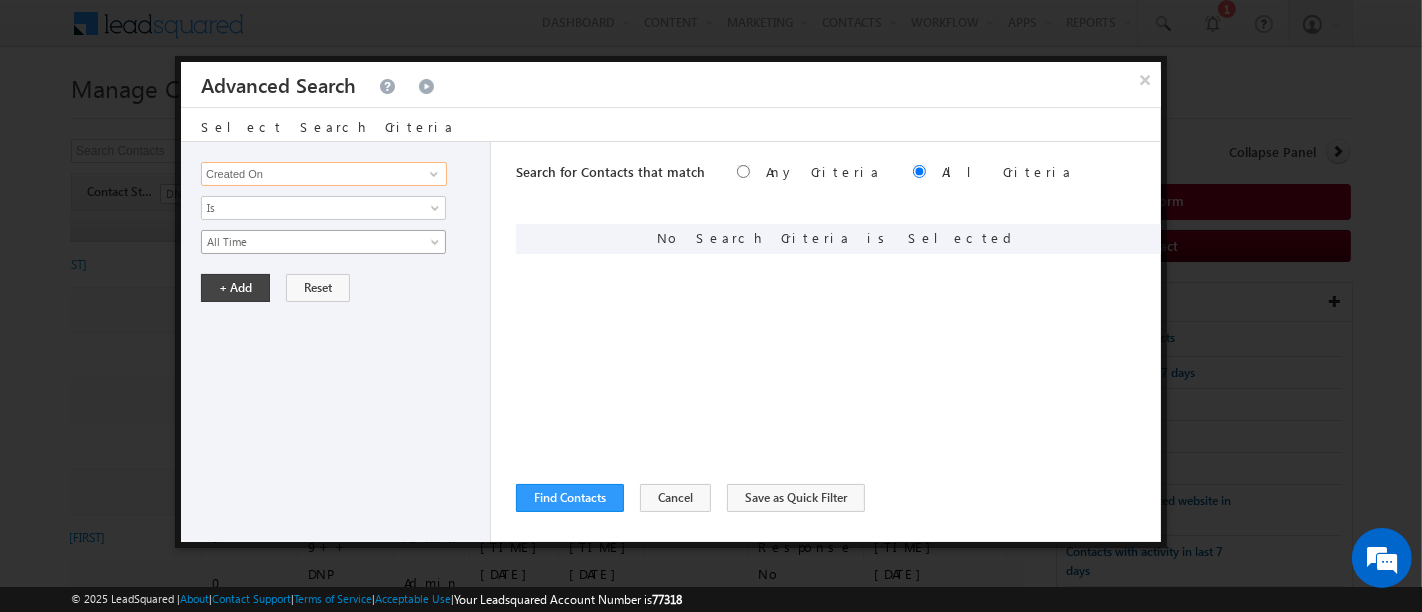 type on "Created On" 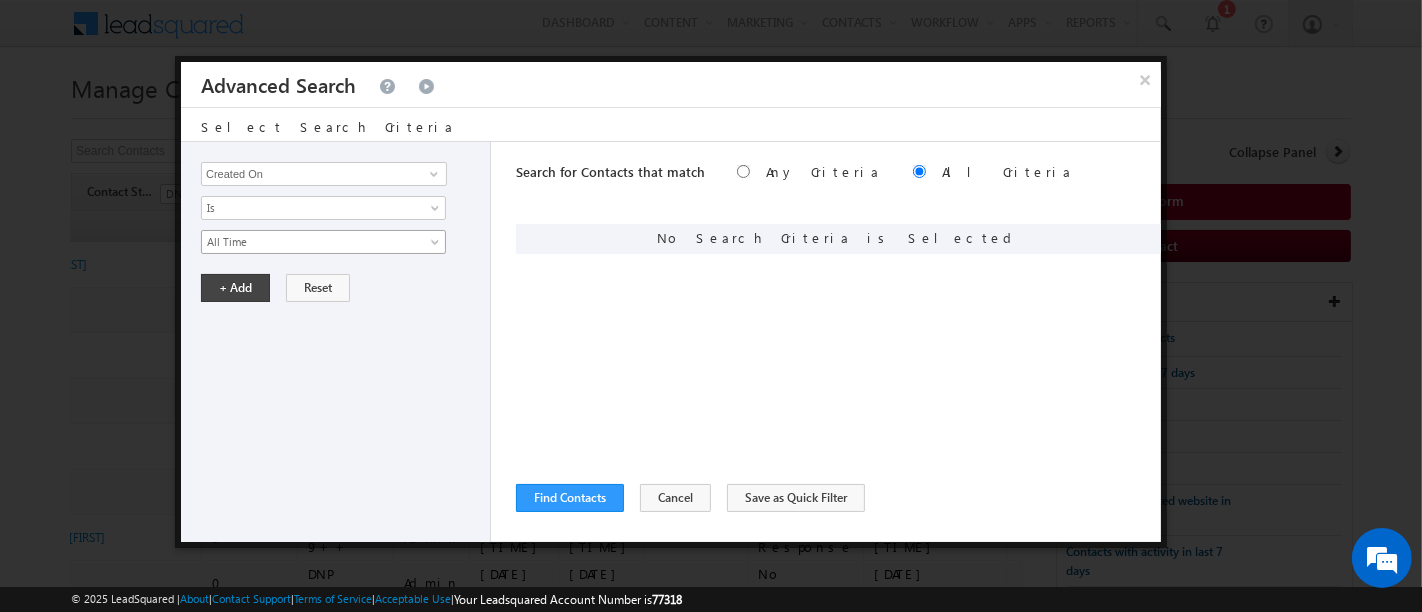 click on "All Time" at bounding box center [310, 242] 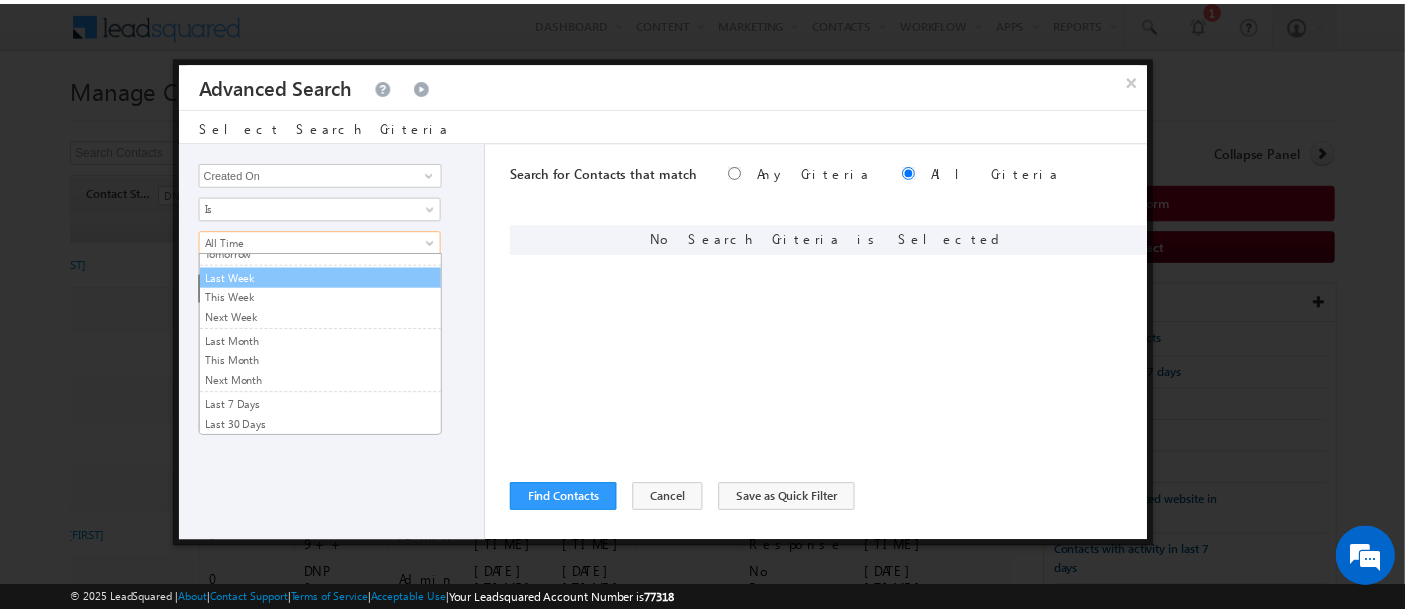 scroll, scrollTop: 125, scrollLeft: 0, axis: vertical 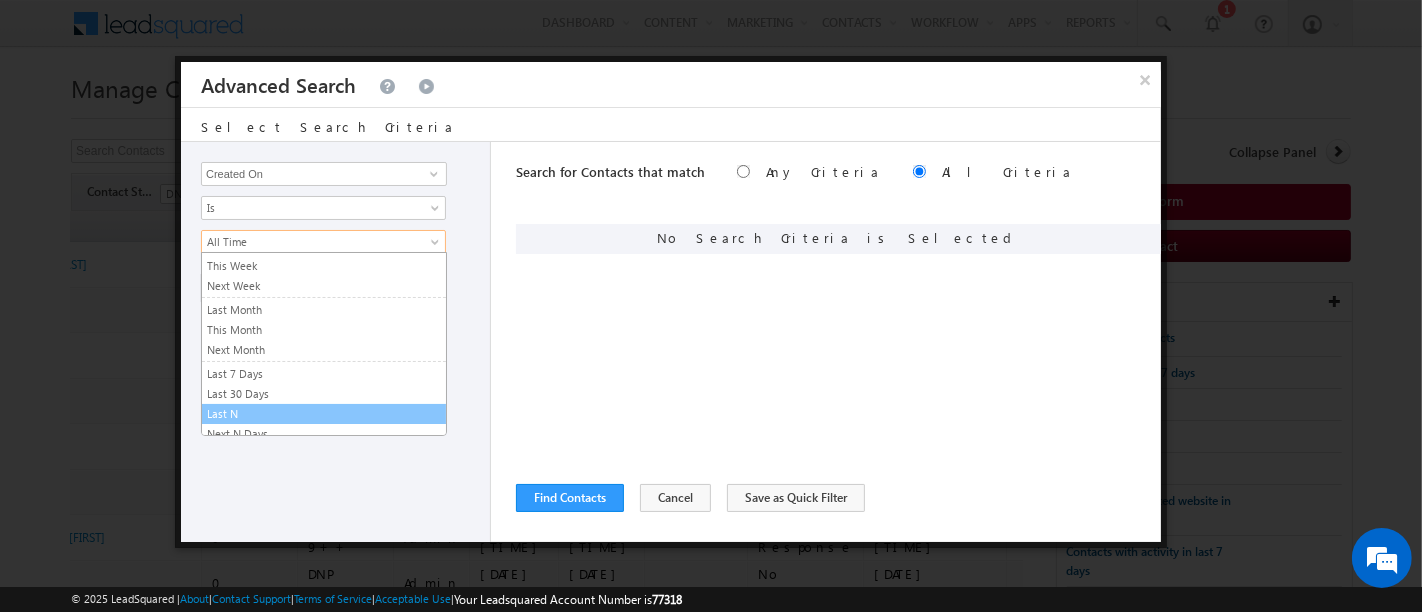 click on "Last N" at bounding box center [324, 414] 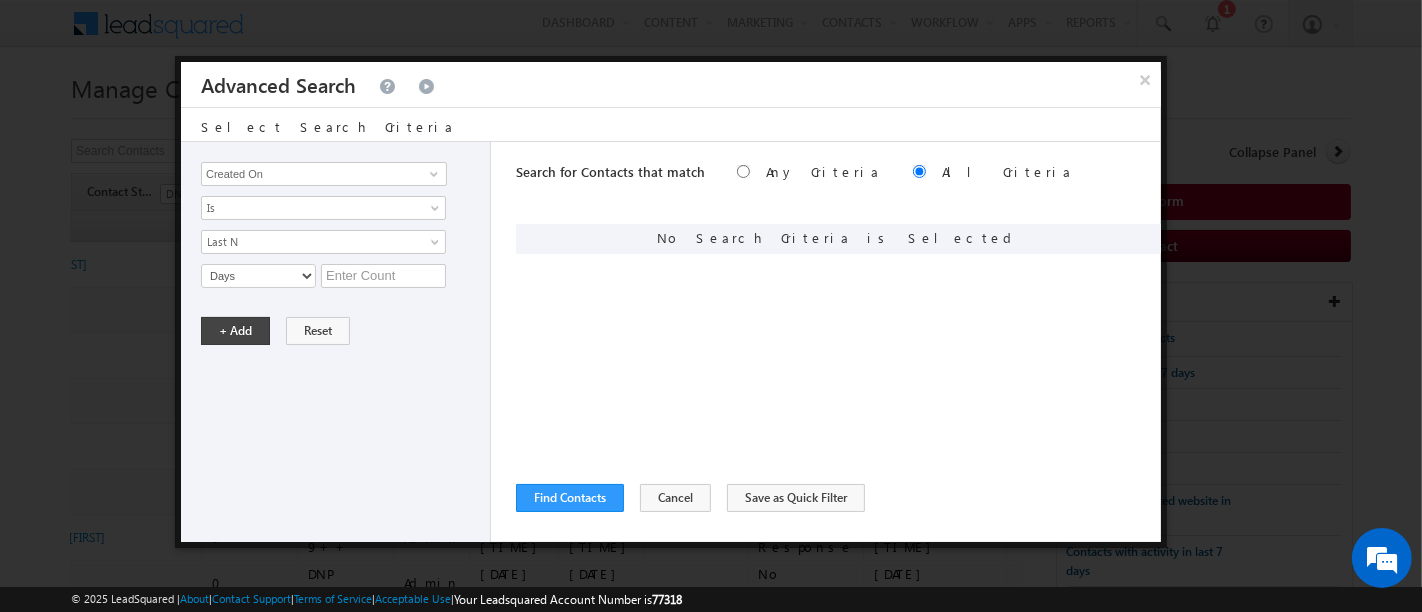 click on "All Time Custom Yesterday Today Tomorrow Last Week This Week Next Week Last Month This Month Next Month Last 7 Days Last 30 Days Last N Next N Days Last N Days Hours Go" at bounding box center [340, 263] 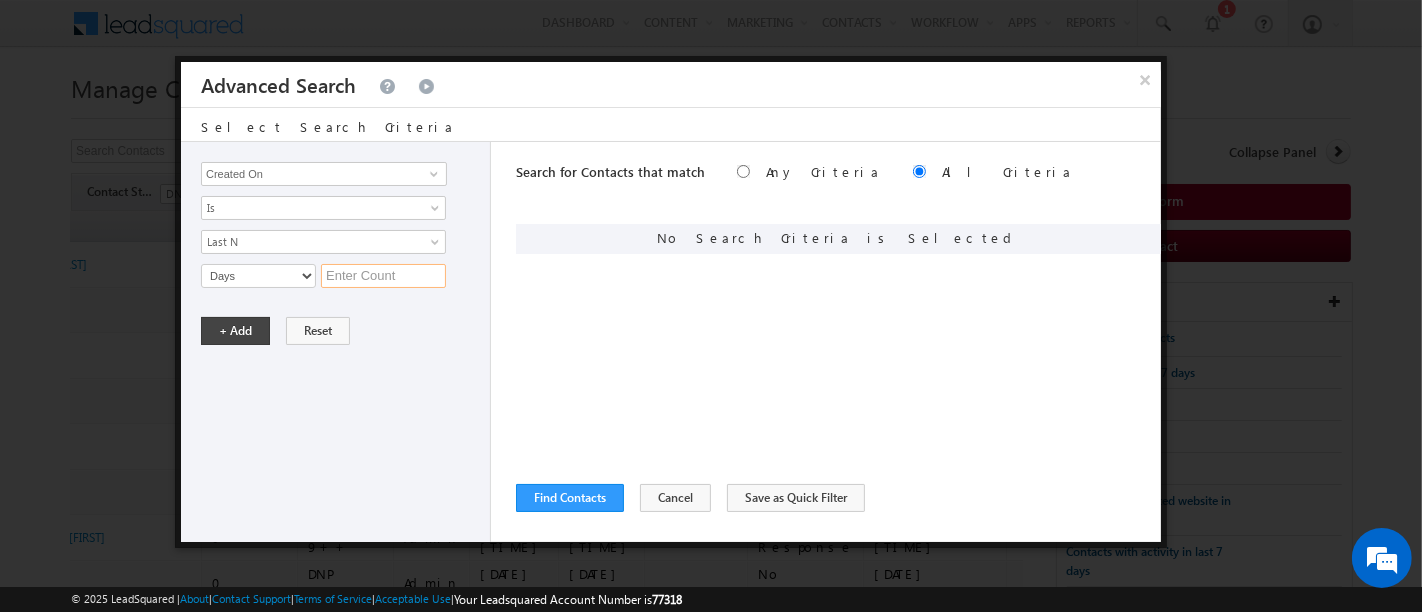 click at bounding box center (383, 276) 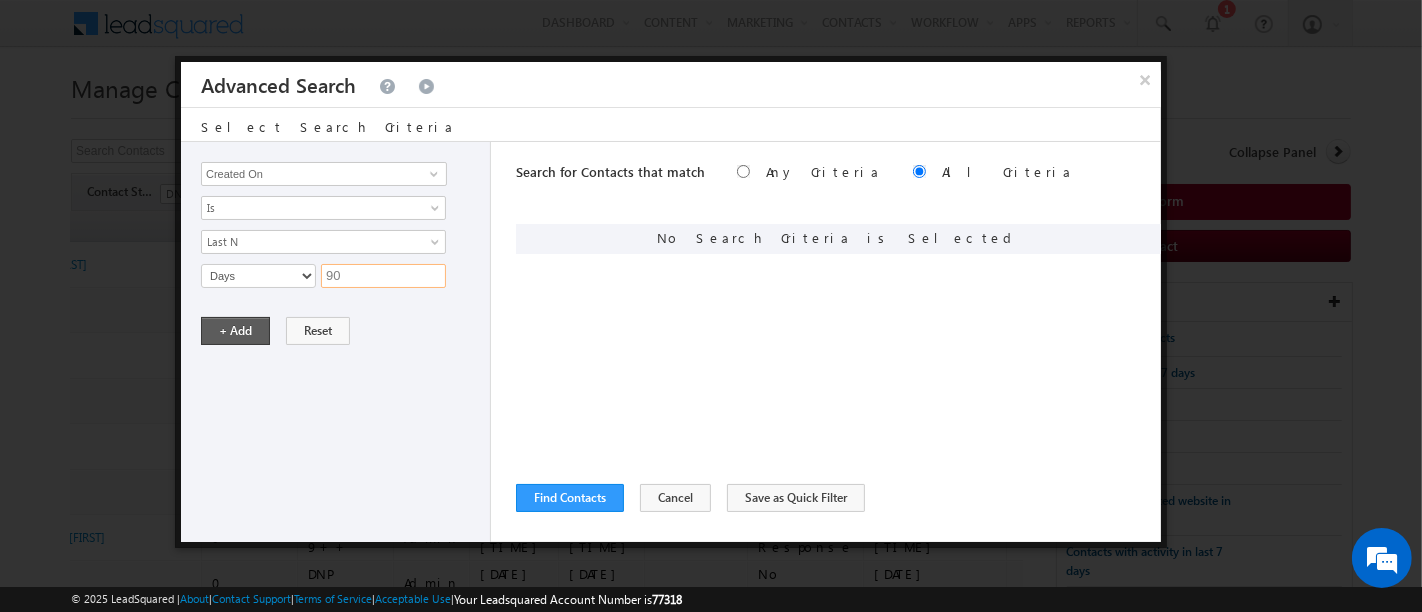 type on "90" 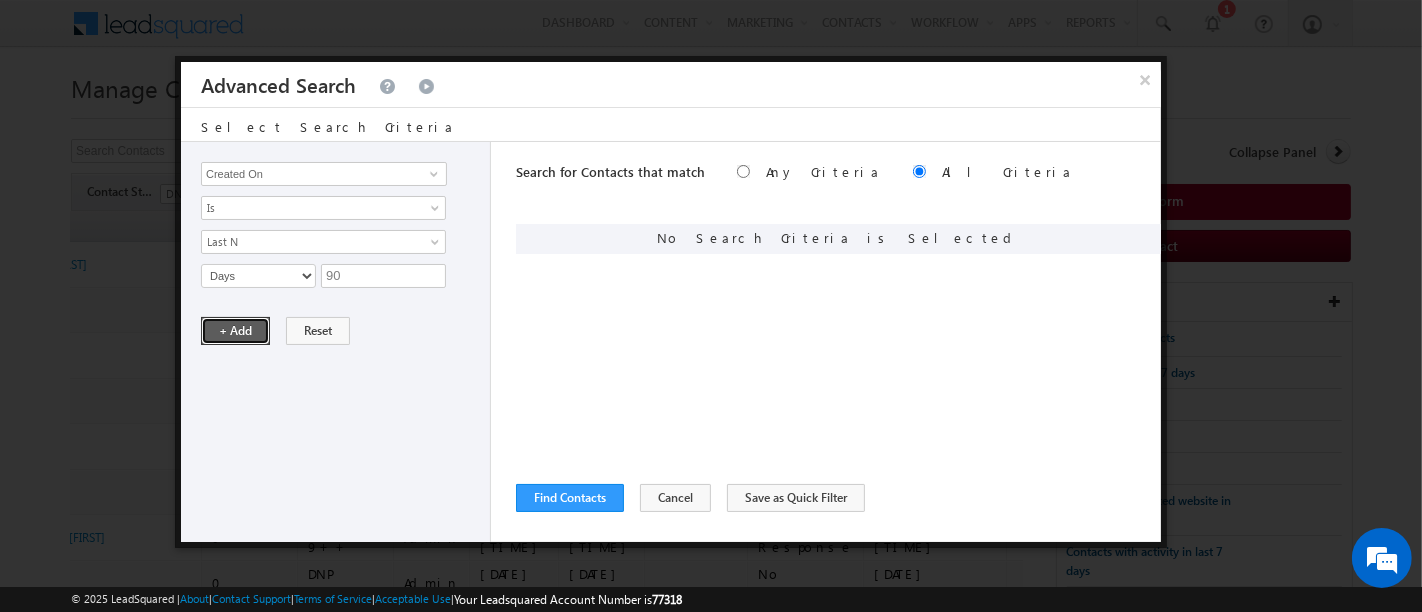 drag, startPoint x: 230, startPoint y: 315, endPoint x: 253, endPoint y: 327, distance: 25.942244 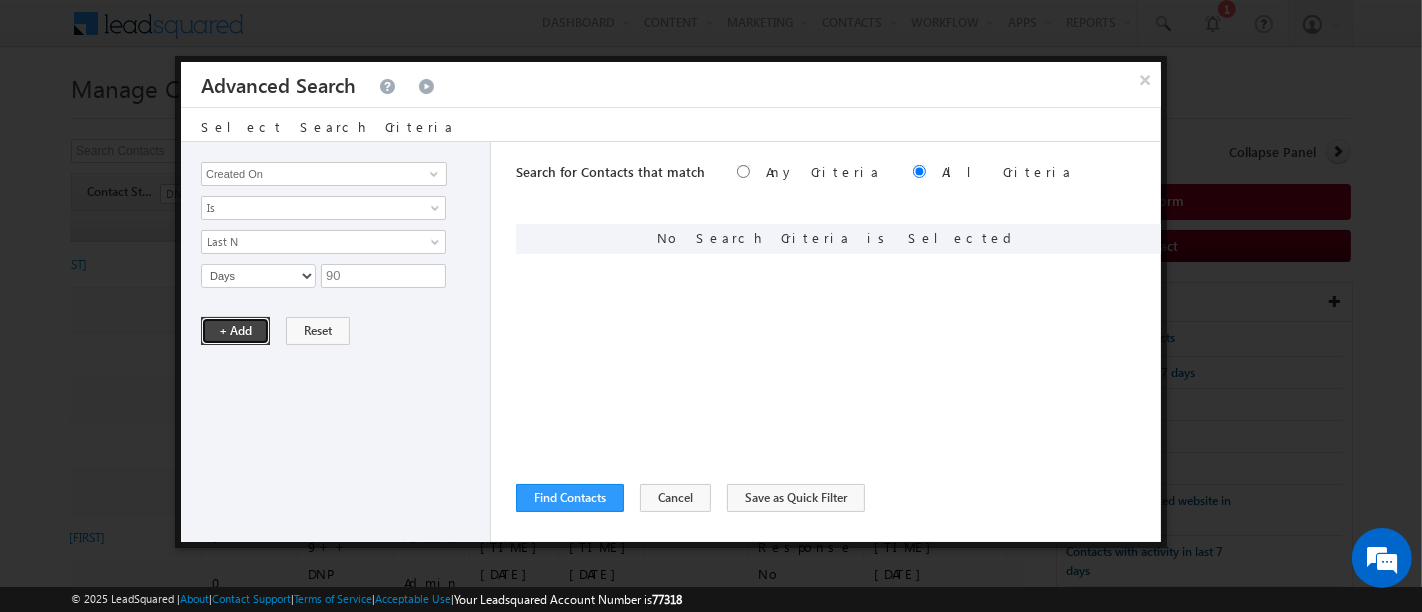 click on "+ Add" at bounding box center [235, 331] 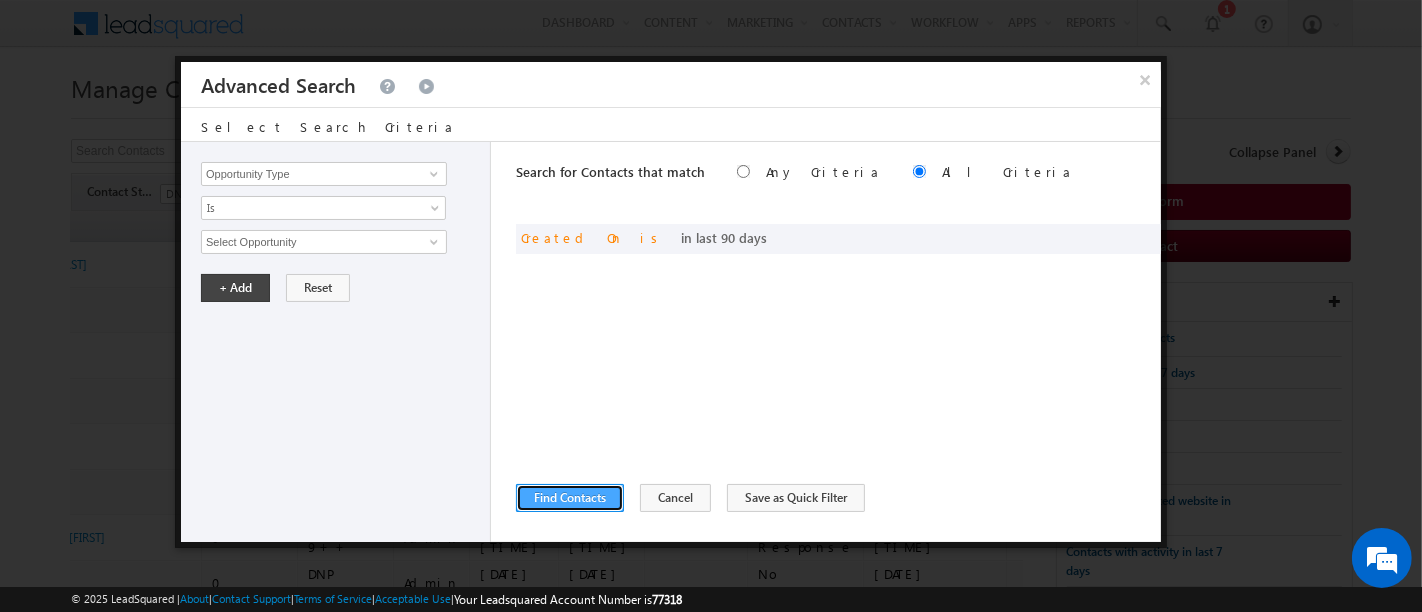 click on "Find Contacts" at bounding box center [570, 498] 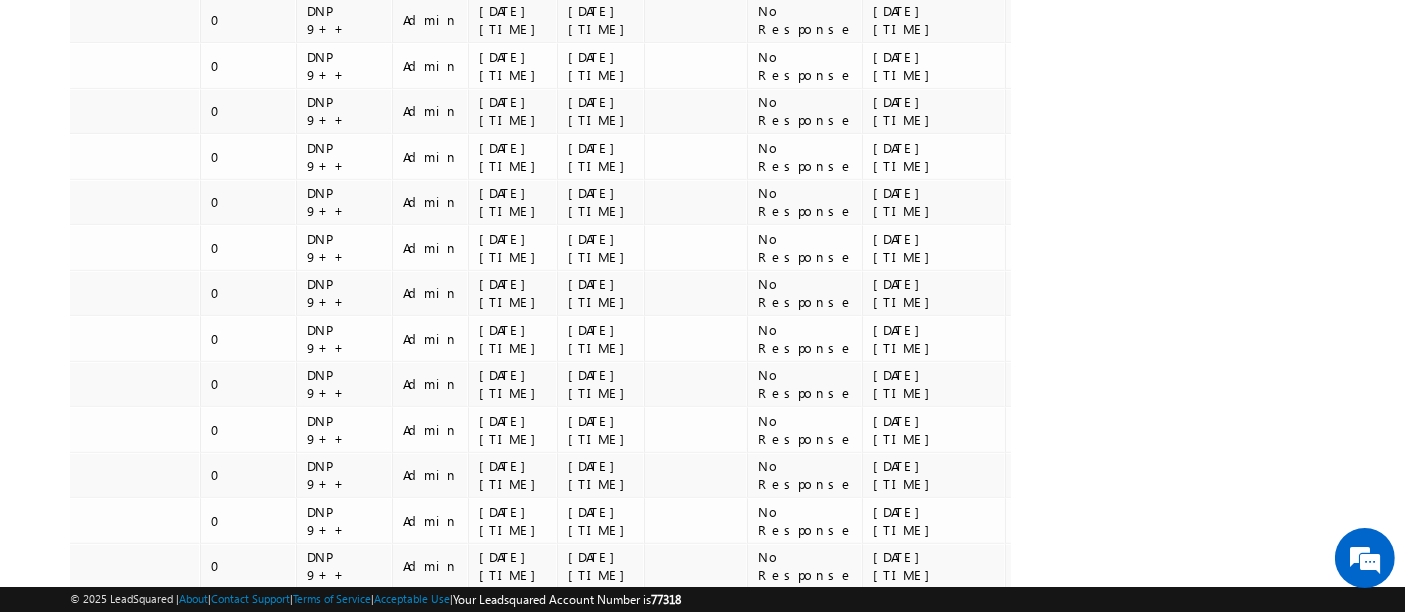 scroll, scrollTop: 1222, scrollLeft: 0, axis: vertical 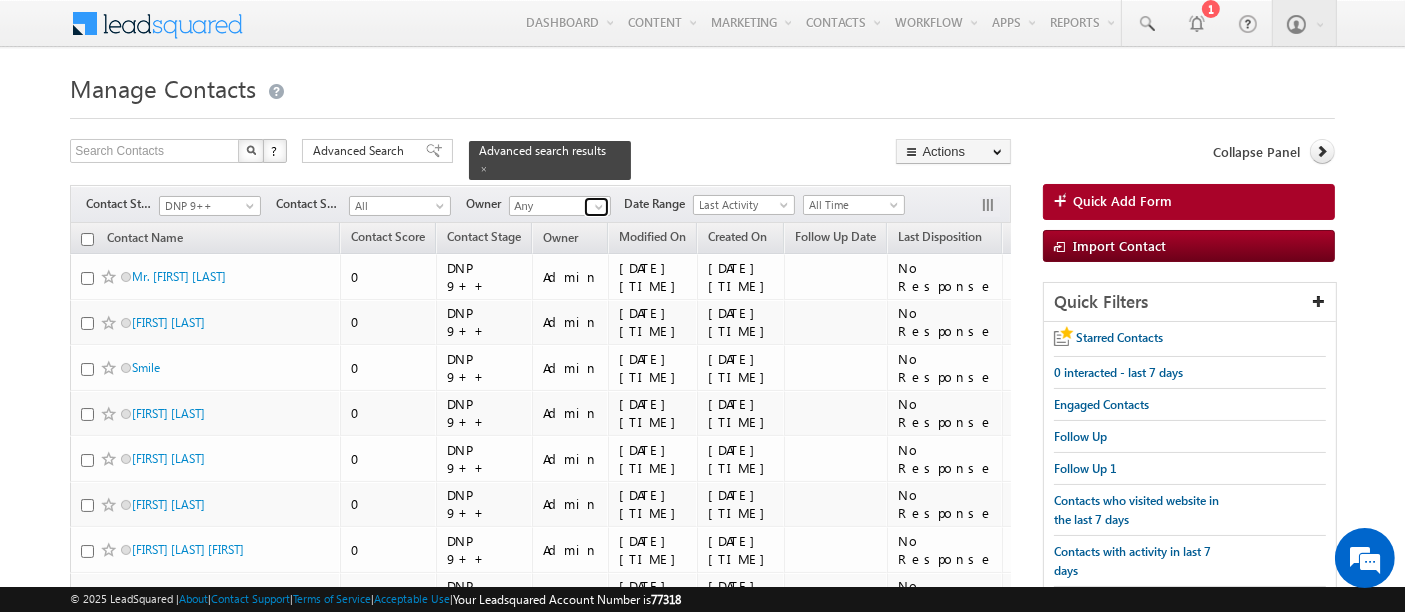 click at bounding box center [596, 207] 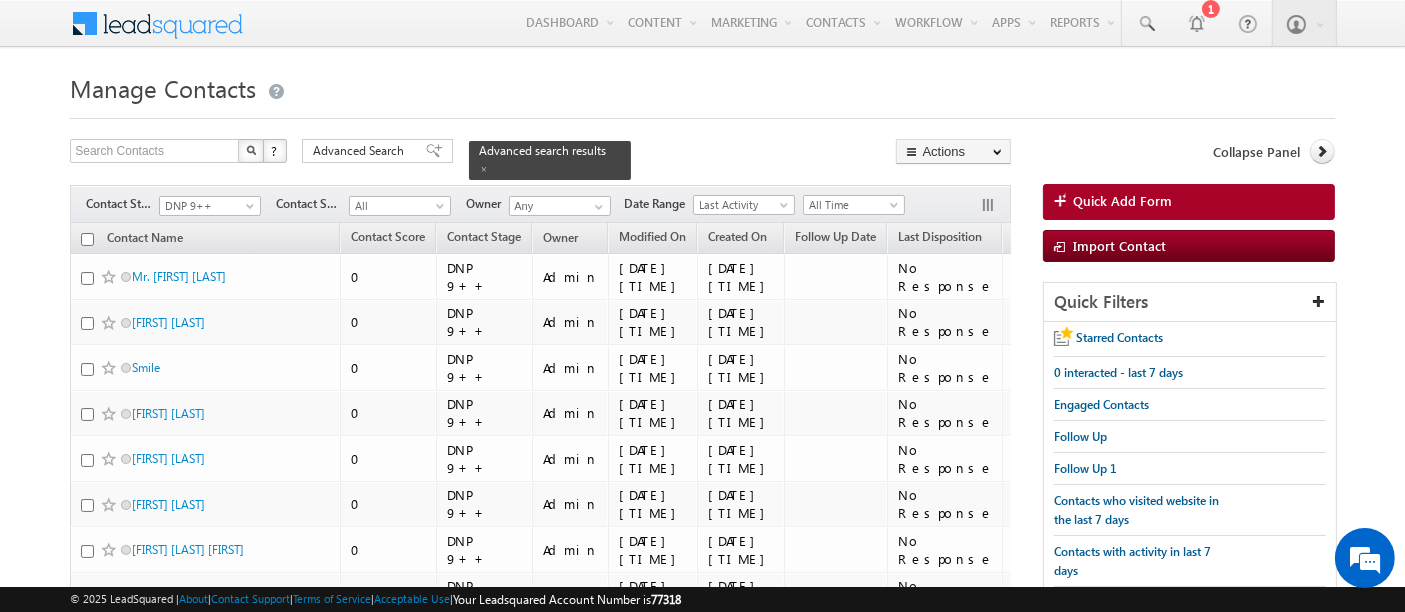 click on "[MENU]
[FIRST] [LAST]
[EMAIL]" at bounding box center [702, 5107] 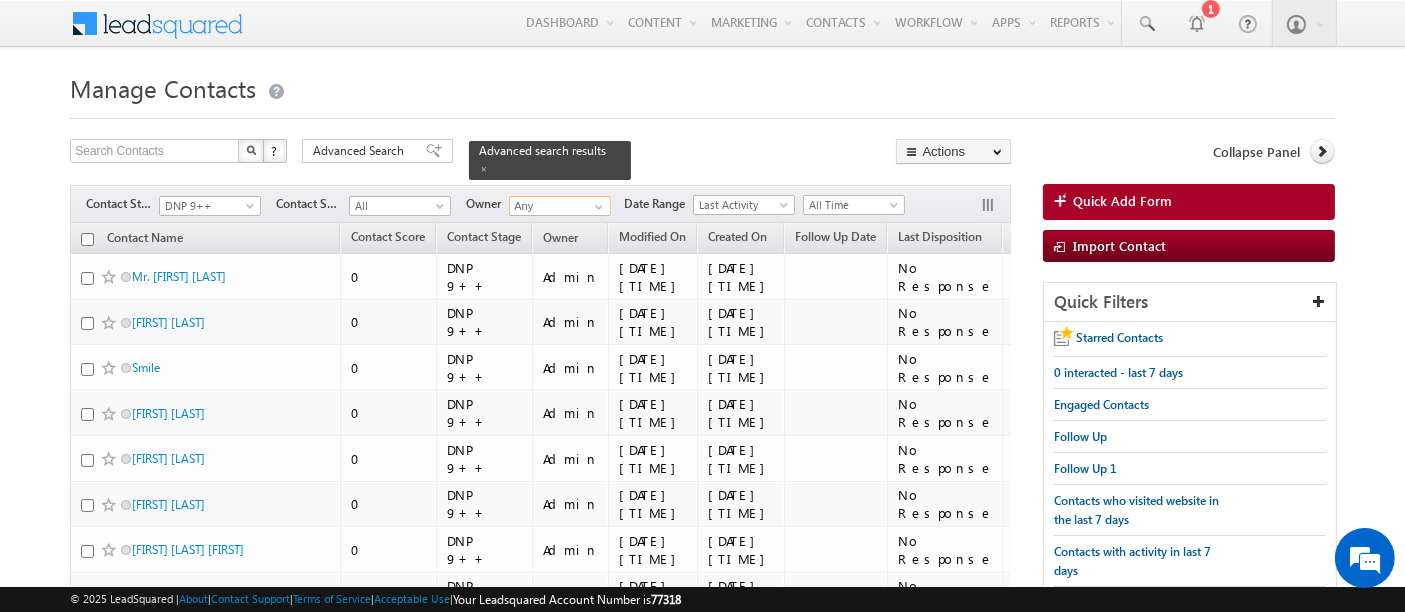 click on "Any" at bounding box center [560, 206] 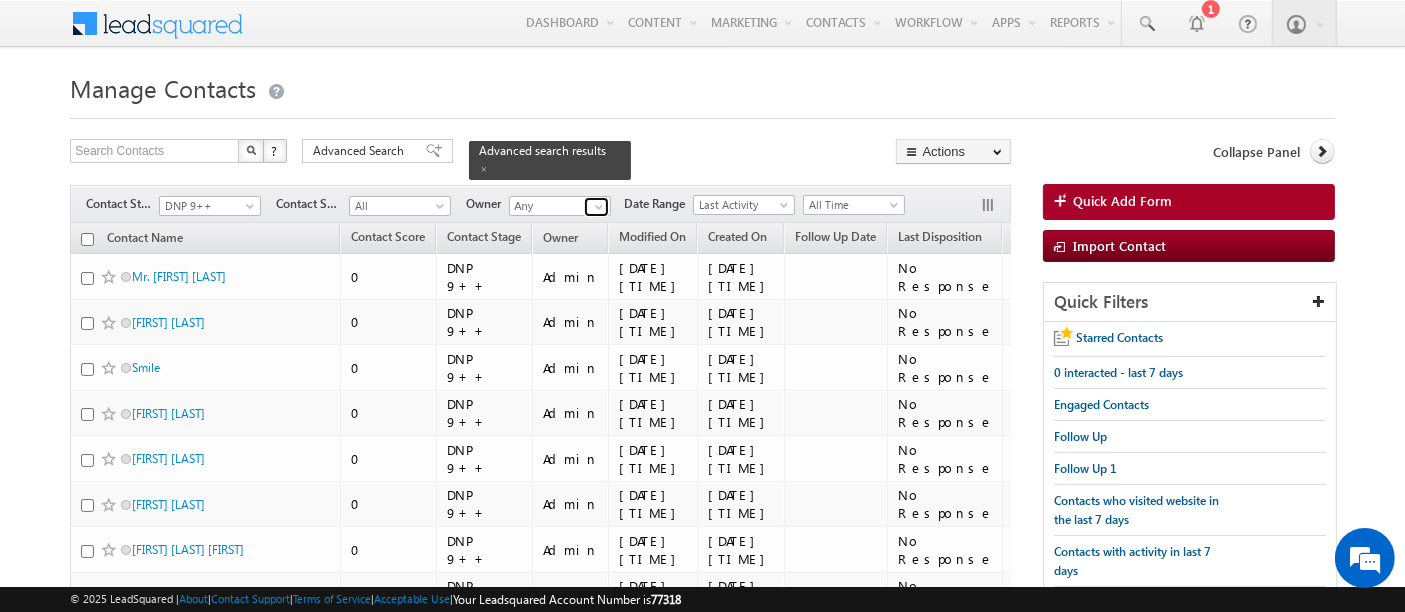 click at bounding box center [596, 207] 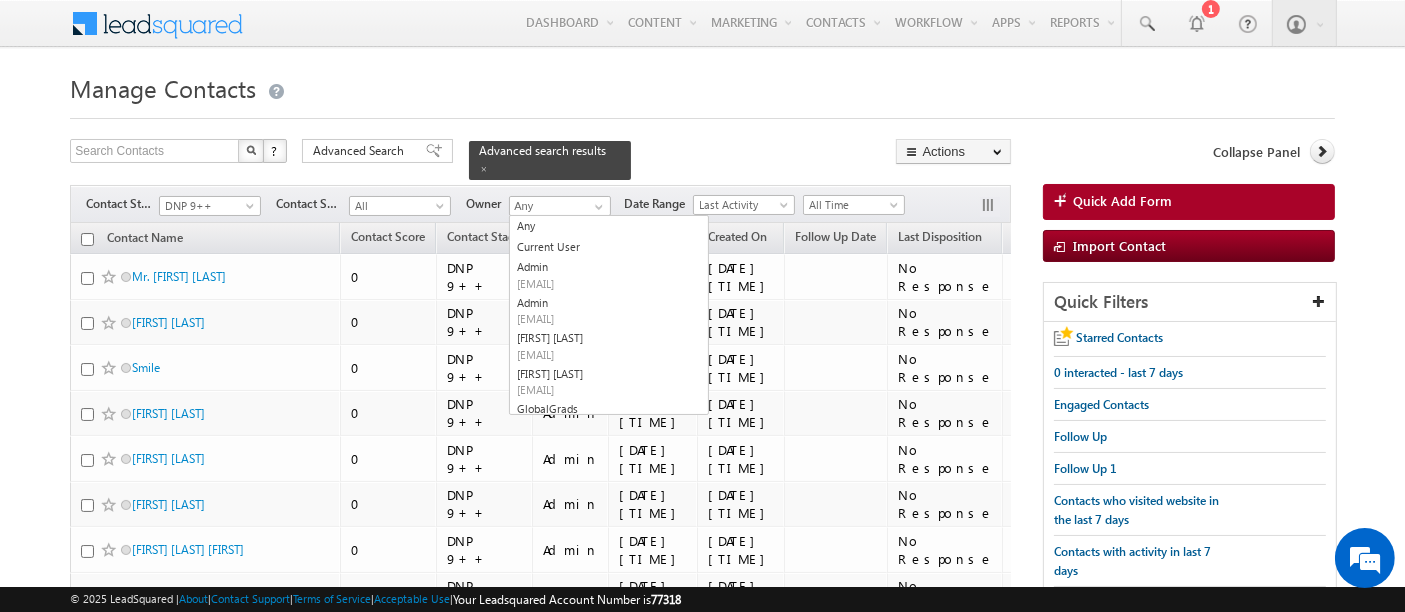 click on "[MENU]
[FIRST] [LAST]
[EMAIL]" at bounding box center (702, 5107) 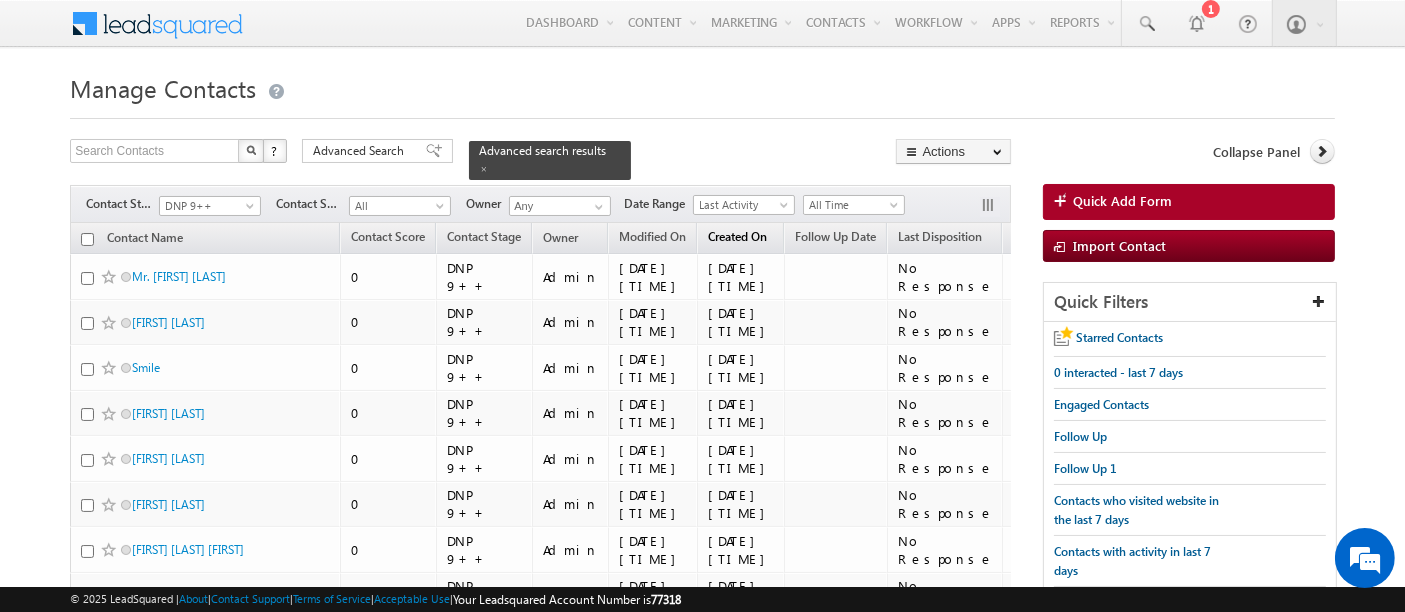 click on "Created On" at bounding box center [737, 236] 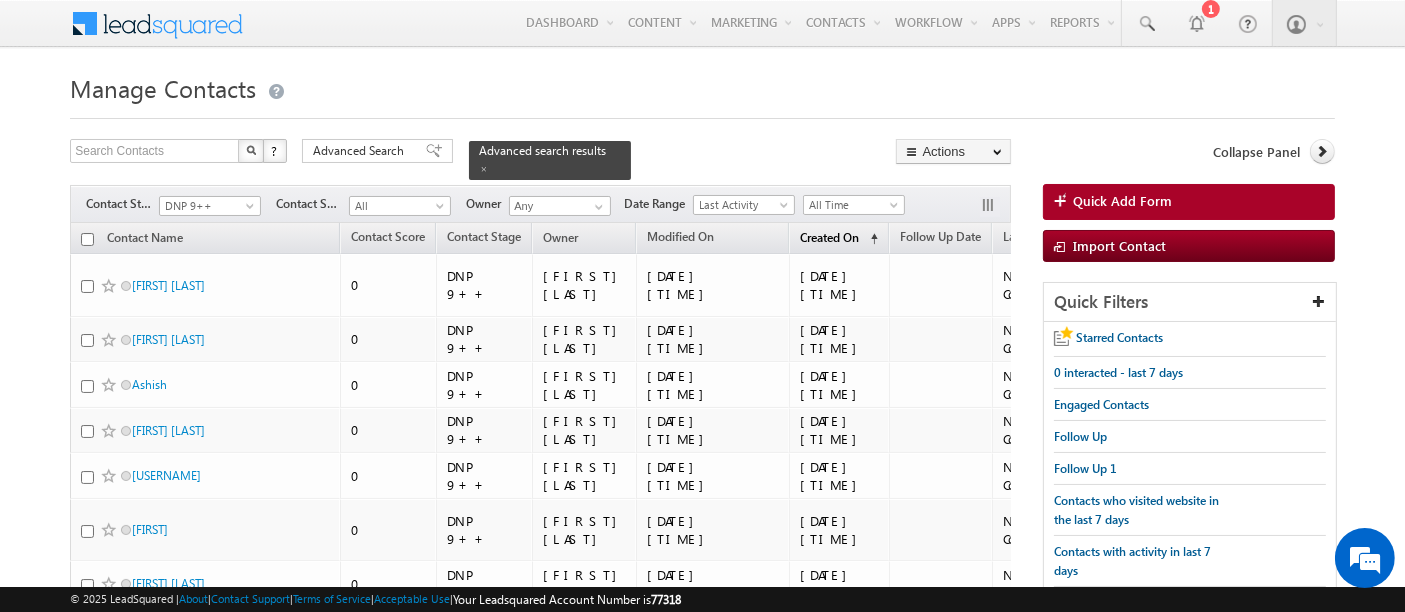 click on "Created On" at bounding box center (829, 237) 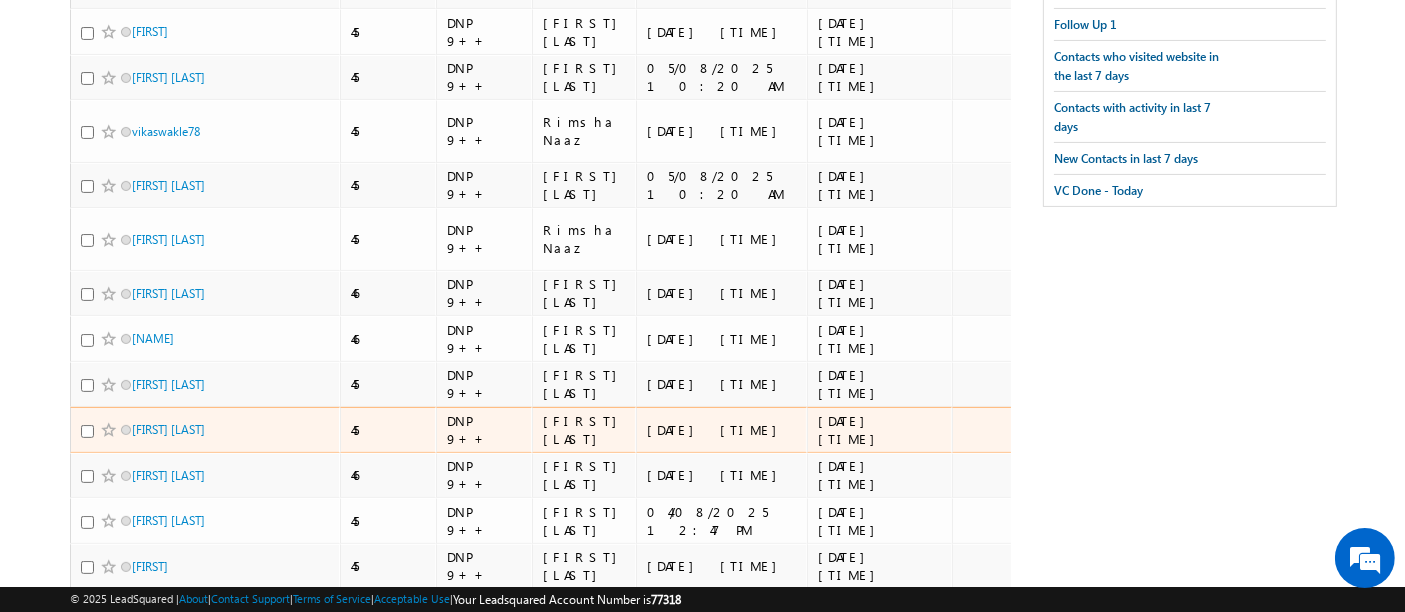 scroll, scrollTop: 555, scrollLeft: 0, axis: vertical 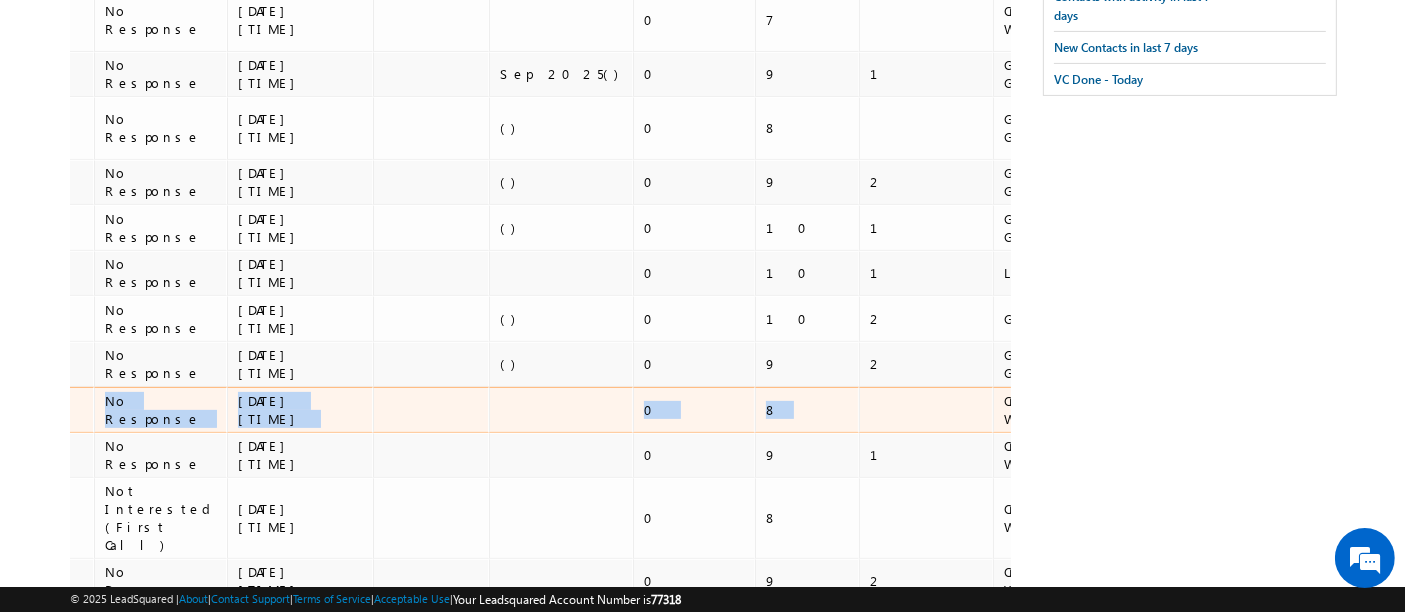 drag, startPoint x: 812, startPoint y: 346, endPoint x: 781, endPoint y: 349, distance: 31.144823 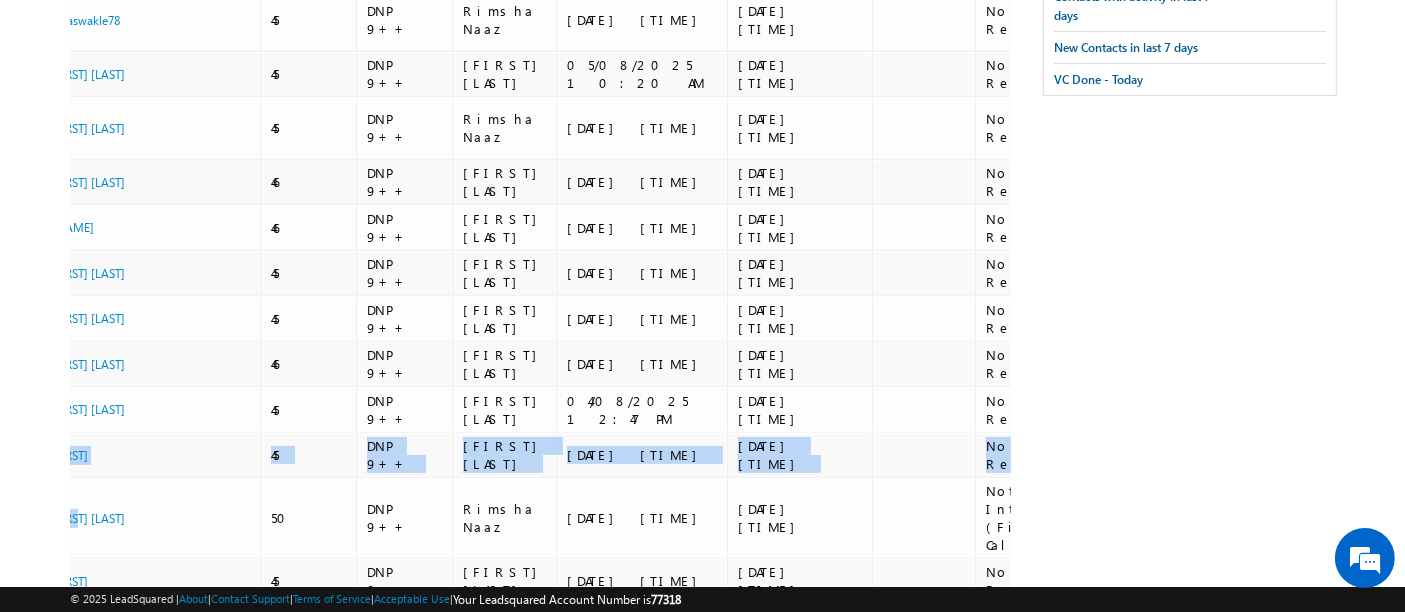 scroll, scrollTop: 0, scrollLeft: 0, axis: both 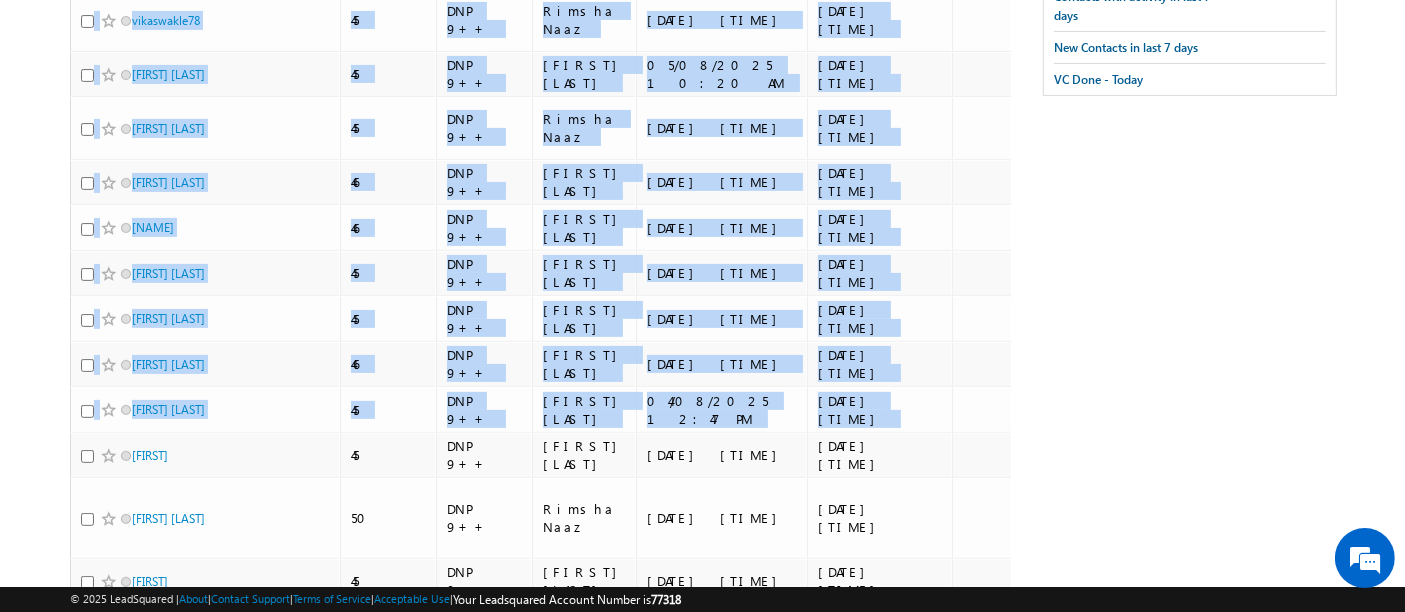 drag, startPoint x: 860, startPoint y: 358, endPoint x: 0, endPoint y: 428, distance: 862.8441 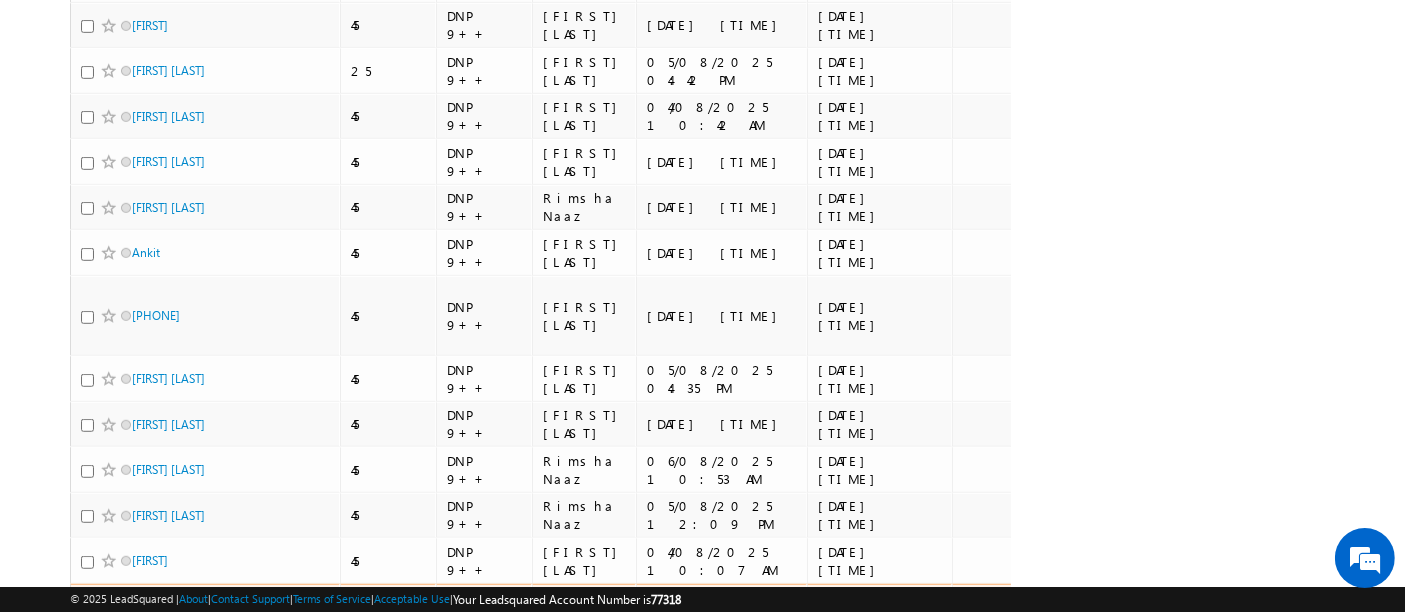 scroll, scrollTop: 1111, scrollLeft: 0, axis: vertical 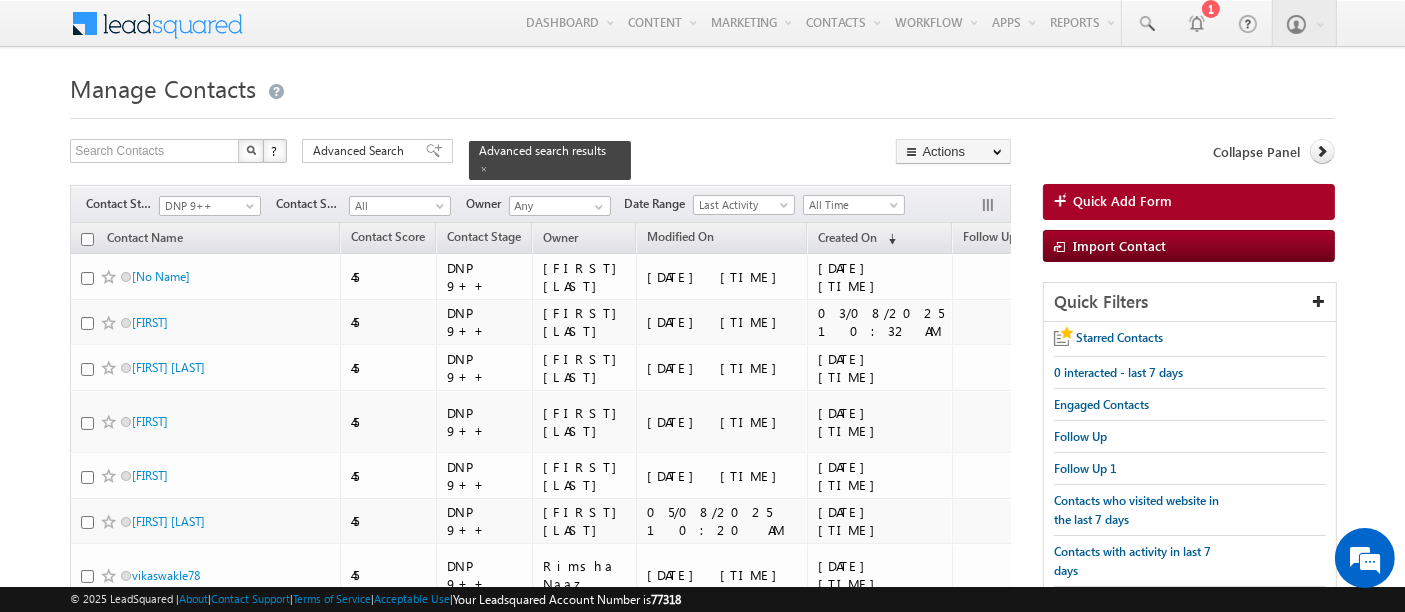 click on "Advanced Search" at bounding box center [361, 151] 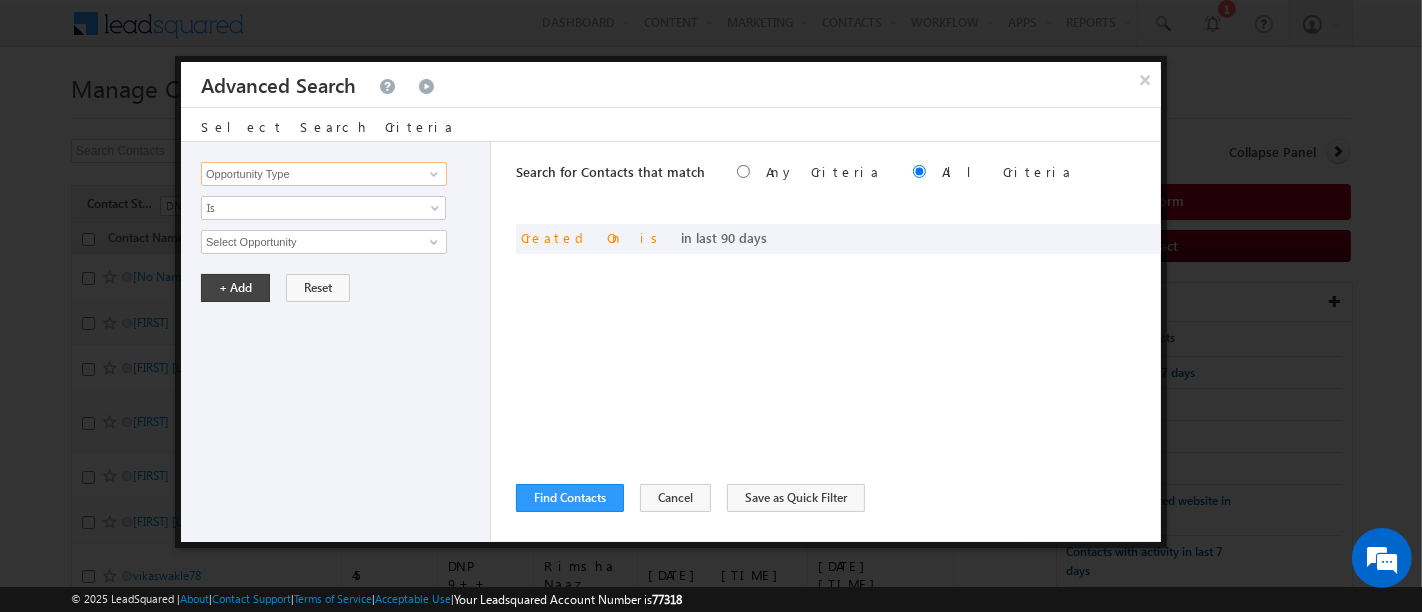 click on "Opportunity Type" at bounding box center [324, 174] 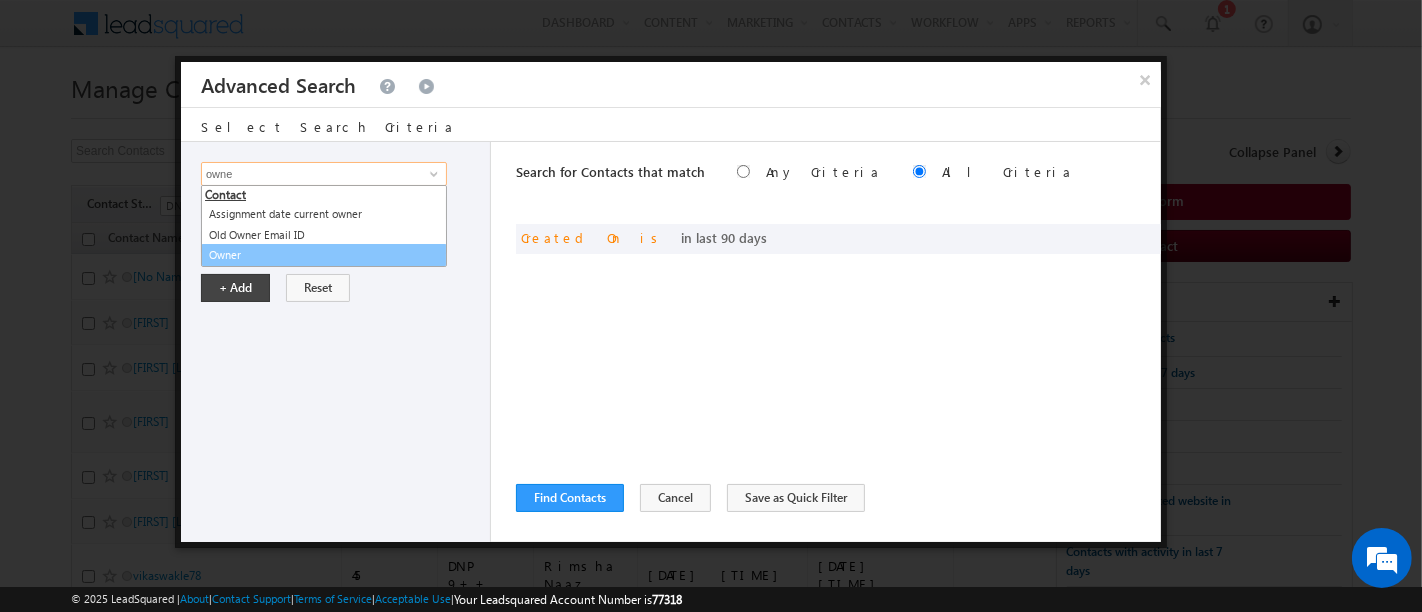 click on "Owner" at bounding box center [324, 255] 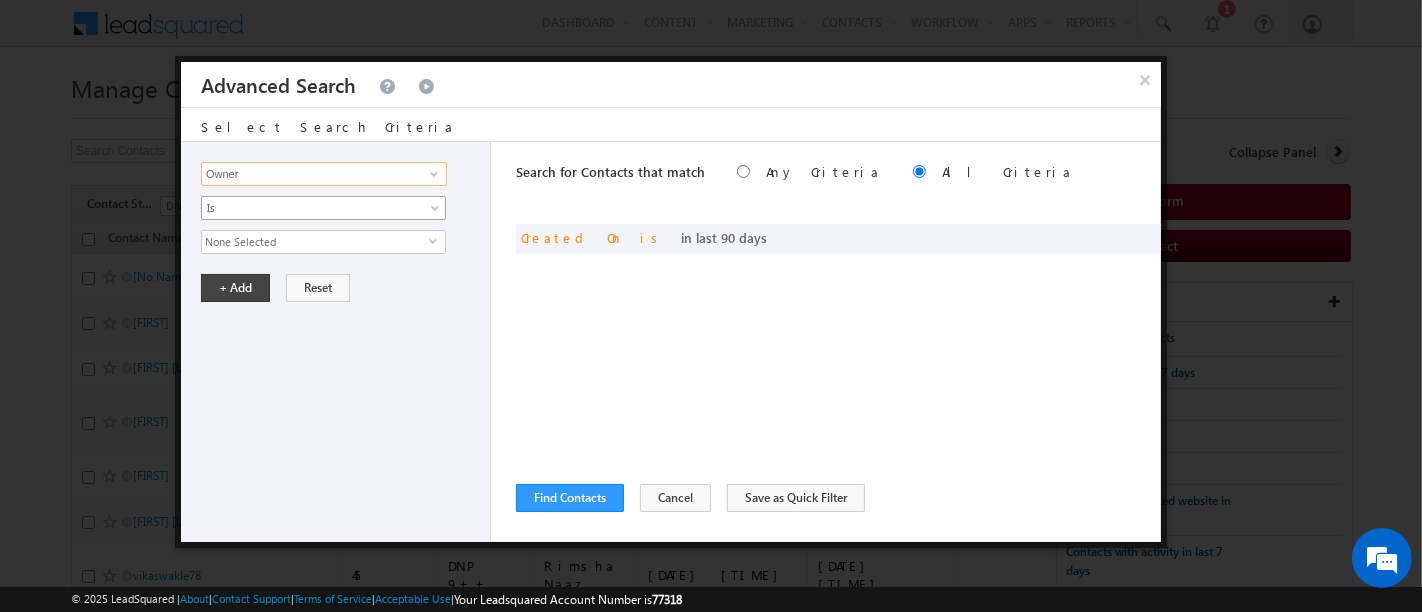 type on "Owner" 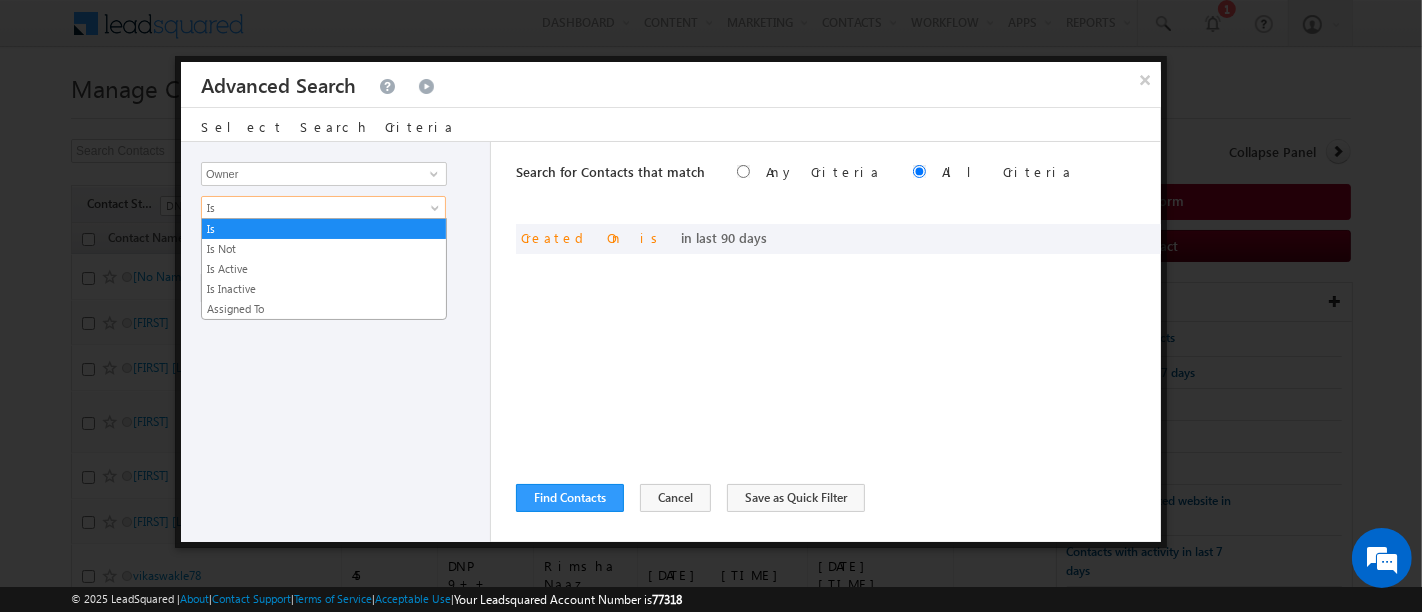 click on "Is" at bounding box center (310, 208) 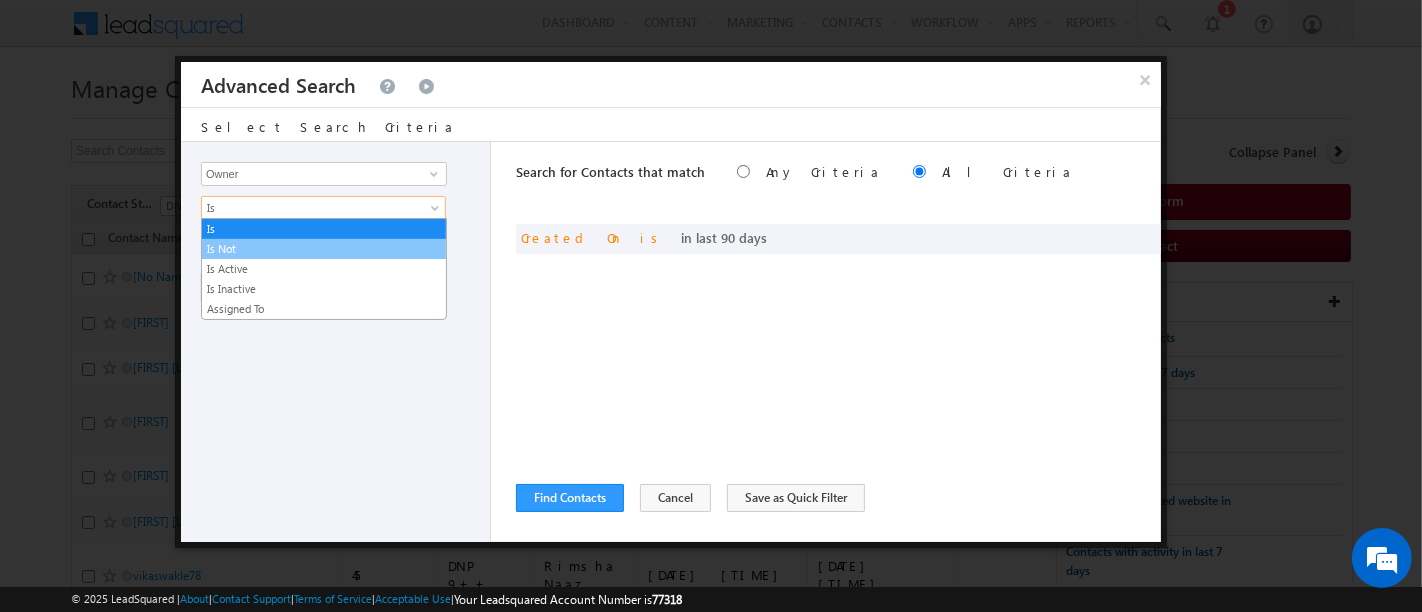 click on "Is Not" at bounding box center (324, 249) 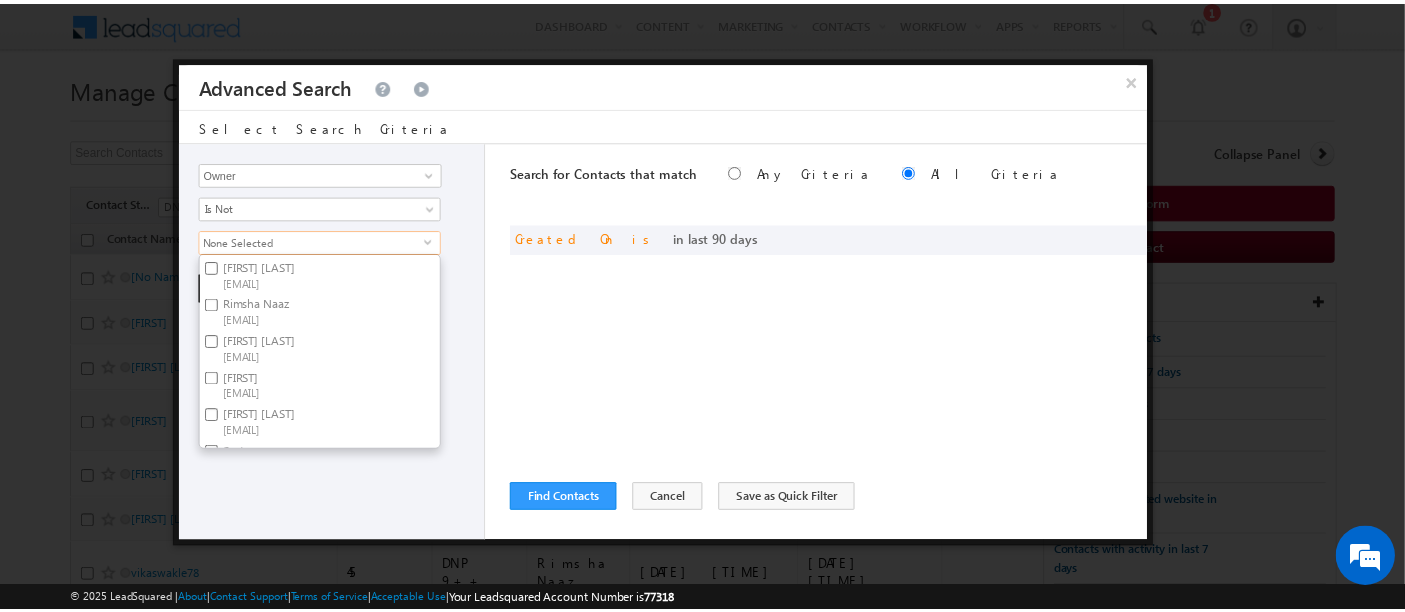 scroll, scrollTop: 333, scrollLeft: 0, axis: vertical 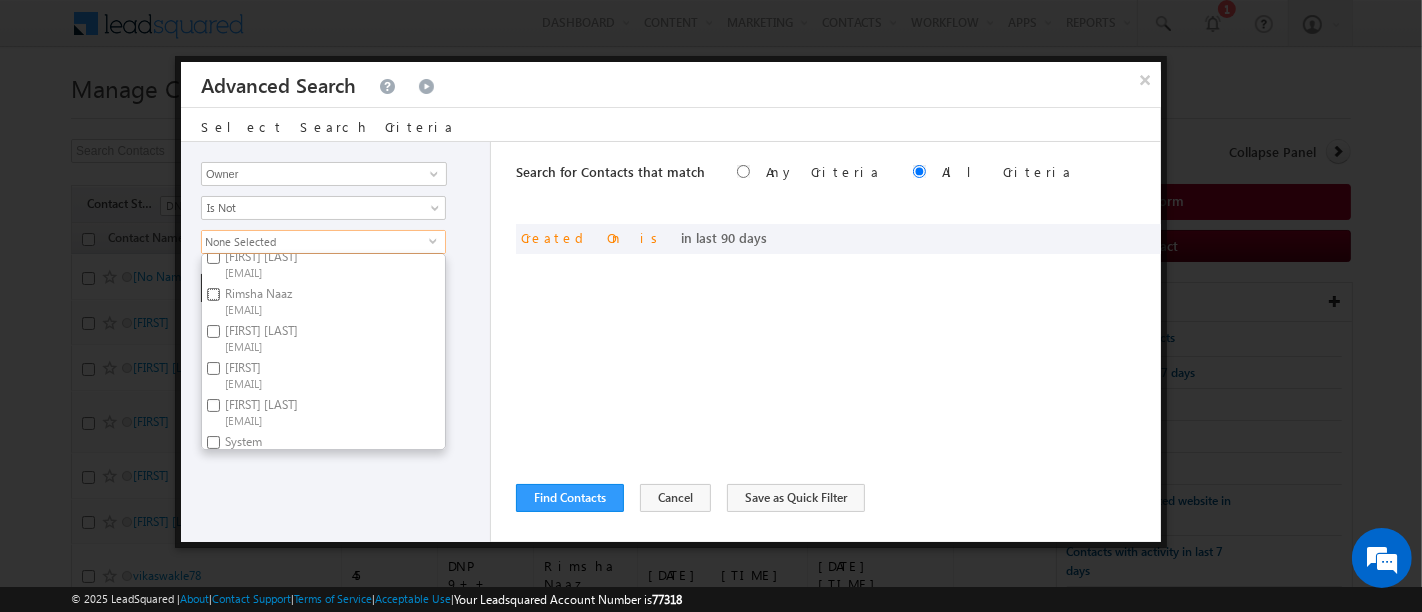 click on "[NAME] [EMAIL]" at bounding box center (213, 294) 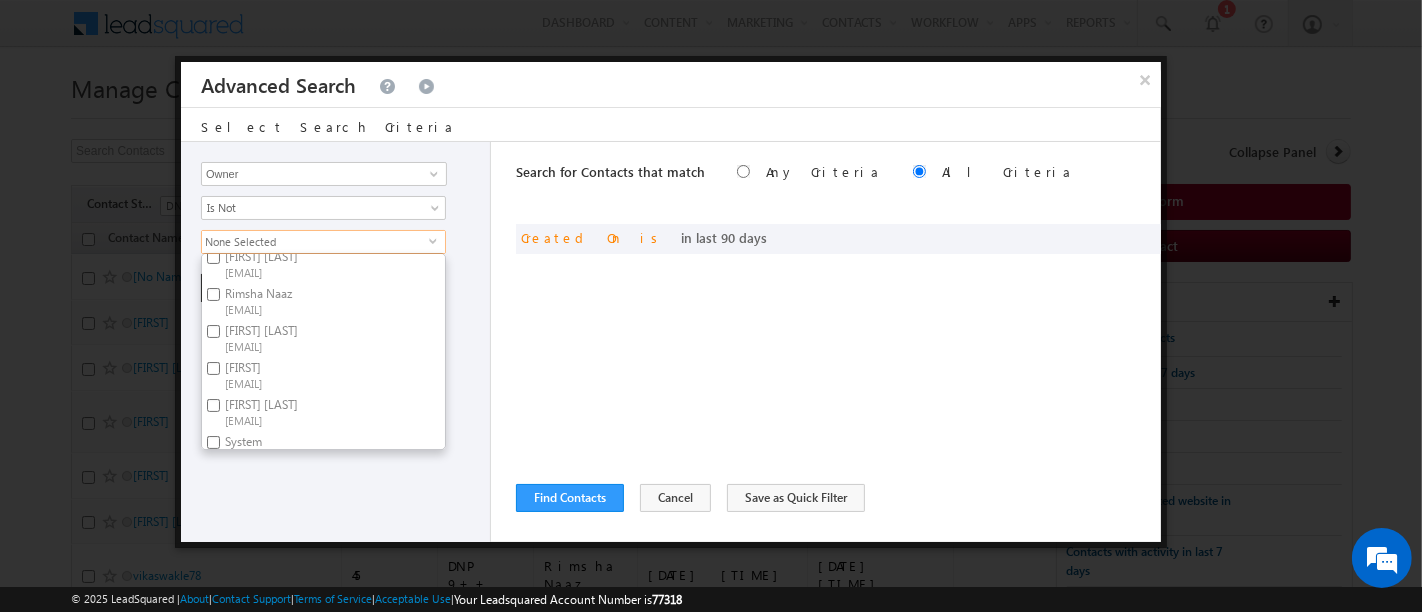checkbox on "true" 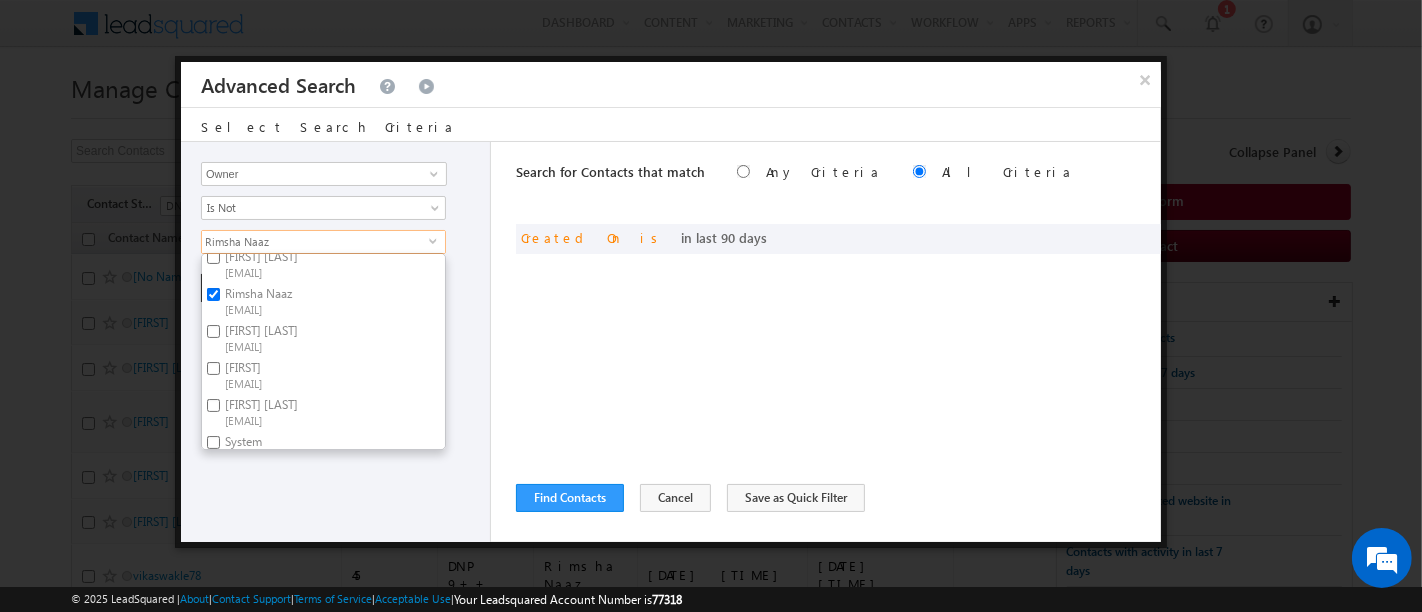 click on "Opportunity Type Contact Activity Task Sales Group  Prospect Id Address 1 Address 2 Any Specific University Or Program Application Status Assignment date current owner Auto Login URL City Class XII Marks Company Concentration Contact Number Contact Origin Contact Score Contact Source Contact Stage Conversion Referrer URL Counselling mode Country Country Interested In New Country Interested In Old Course Course Priority Created By Id Created On Created On Old Current Opt In Status Do Not Call Do Not Email Do Not SMS Do Not Track Do You Have Scholarships Do You Have Valid Passport Documents - Status Documents - University Proof Doc Documents - 10th Marksheet Documents - 12th Marksheet Documents - UG Degree Documents - UG Marksheets Documents - PG Degree Documents - PG Marksheets Documents - Resume/CV Documents - LOR Documents - SOP Documents - Passport Documents - ELT Documents - Amity Pathway Certificate Documents - COL Documents - Deposit fee Documents - UCOL Documents - I20" at bounding box center (336, 342) 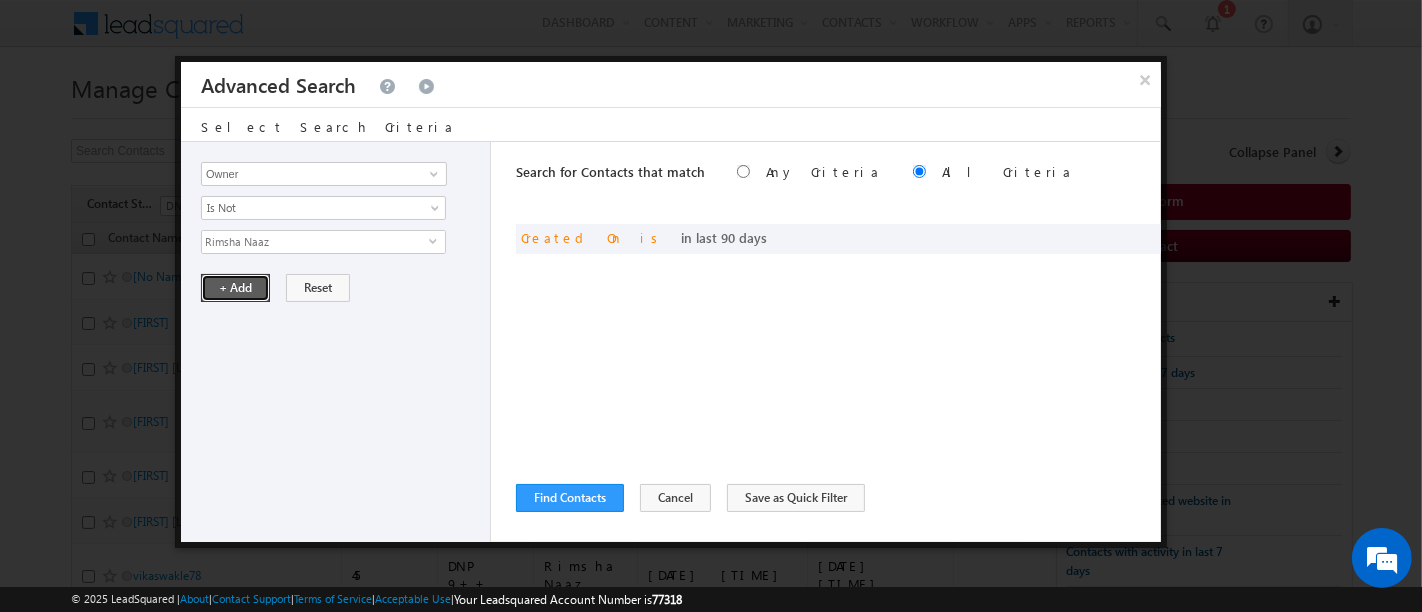 click on "+ Add" at bounding box center (235, 288) 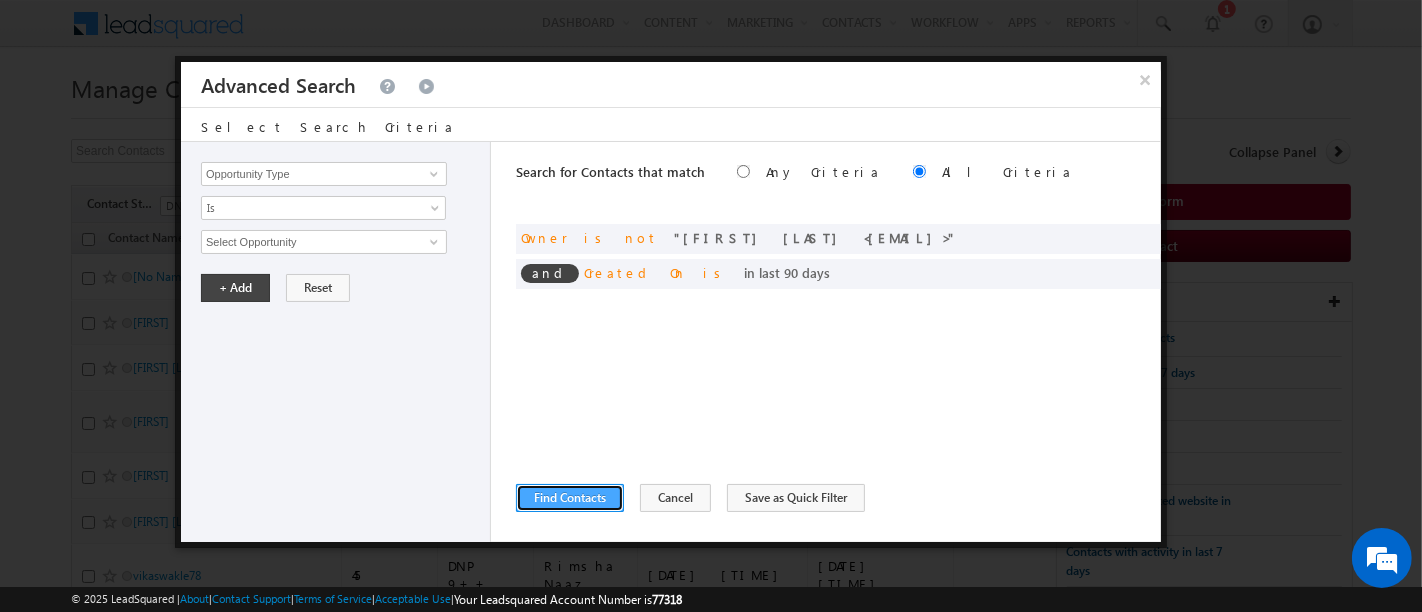 click on "Find Contacts" at bounding box center (570, 498) 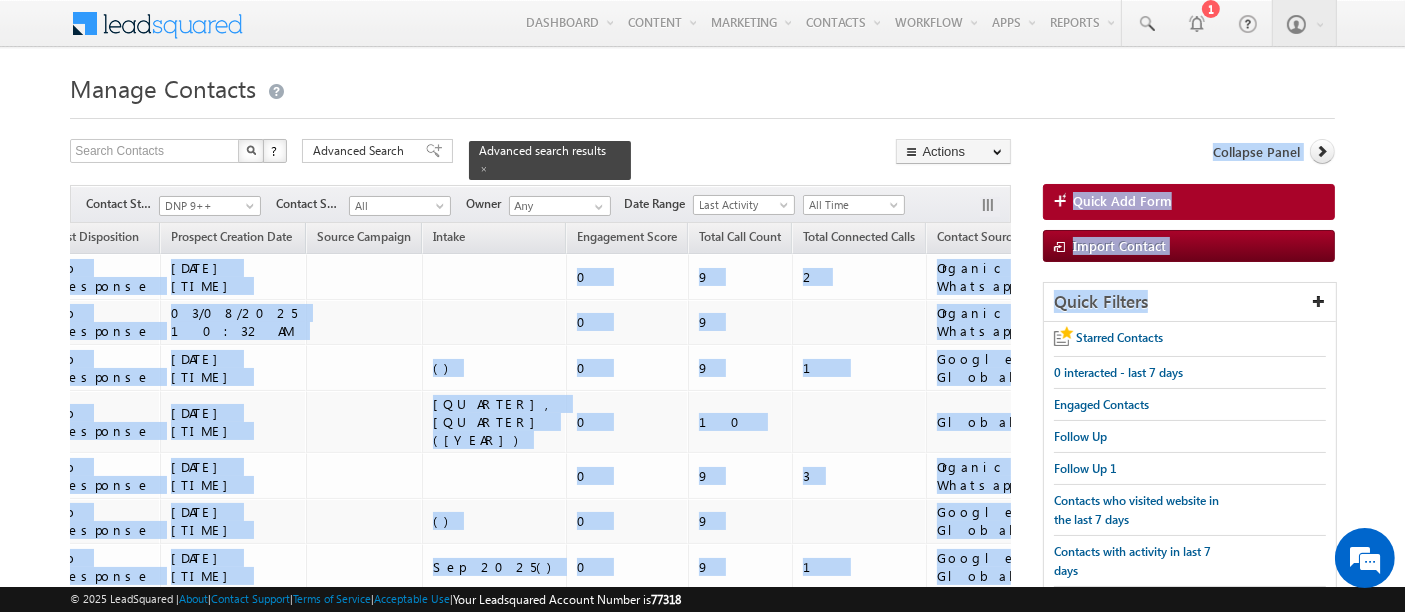scroll, scrollTop: 0, scrollLeft: 1051, axis: horizontal 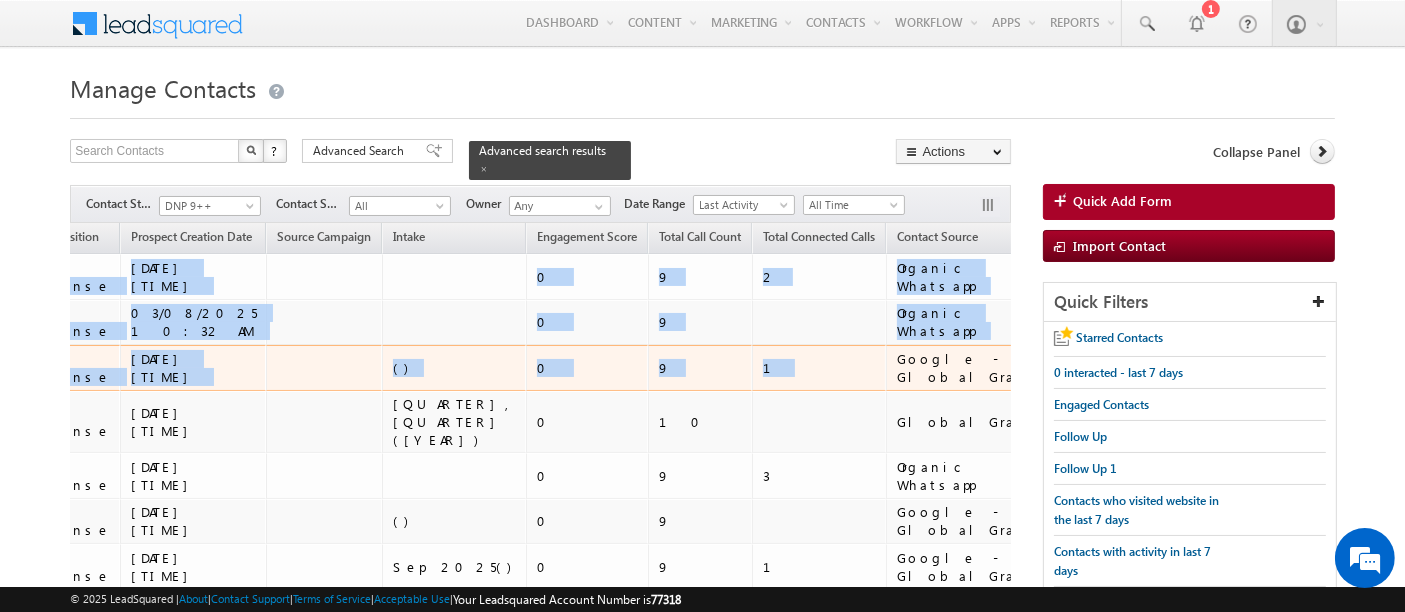 drag, startPoint x: 708, startPoint y: 257, endPoint x: 582, endPoint y: 369, distance: 168.58232 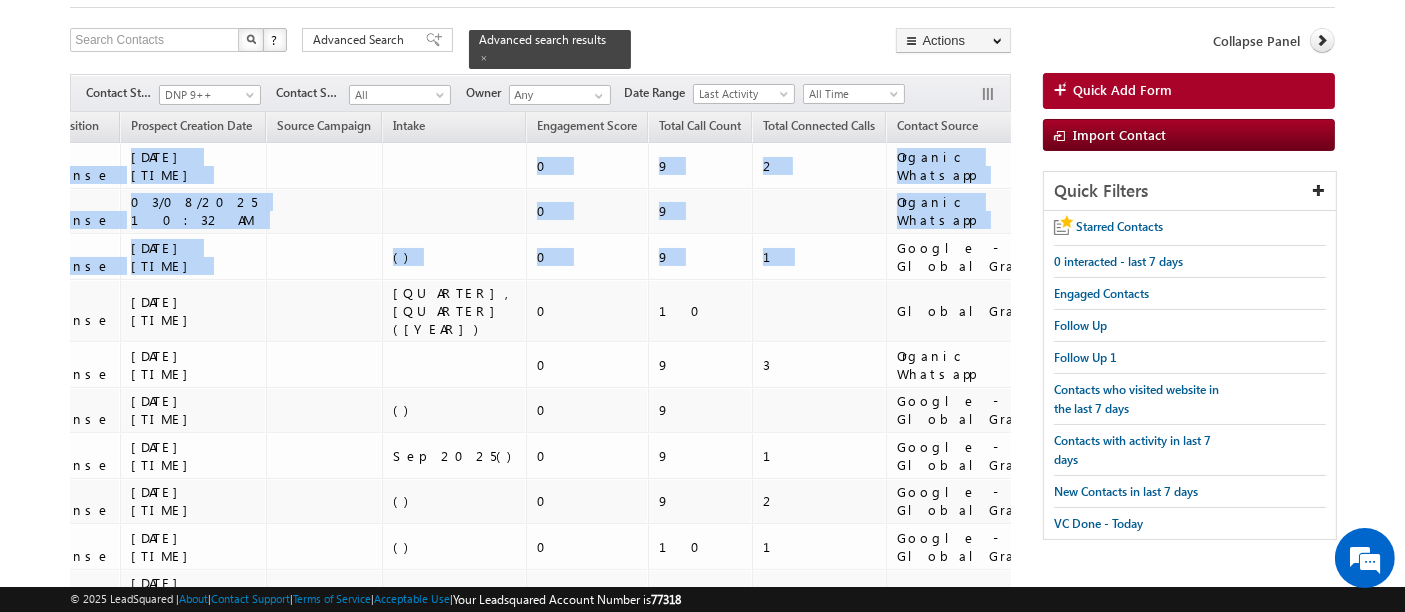 scroll, scrollTop: 0, scrollLeft: 0, axis: both 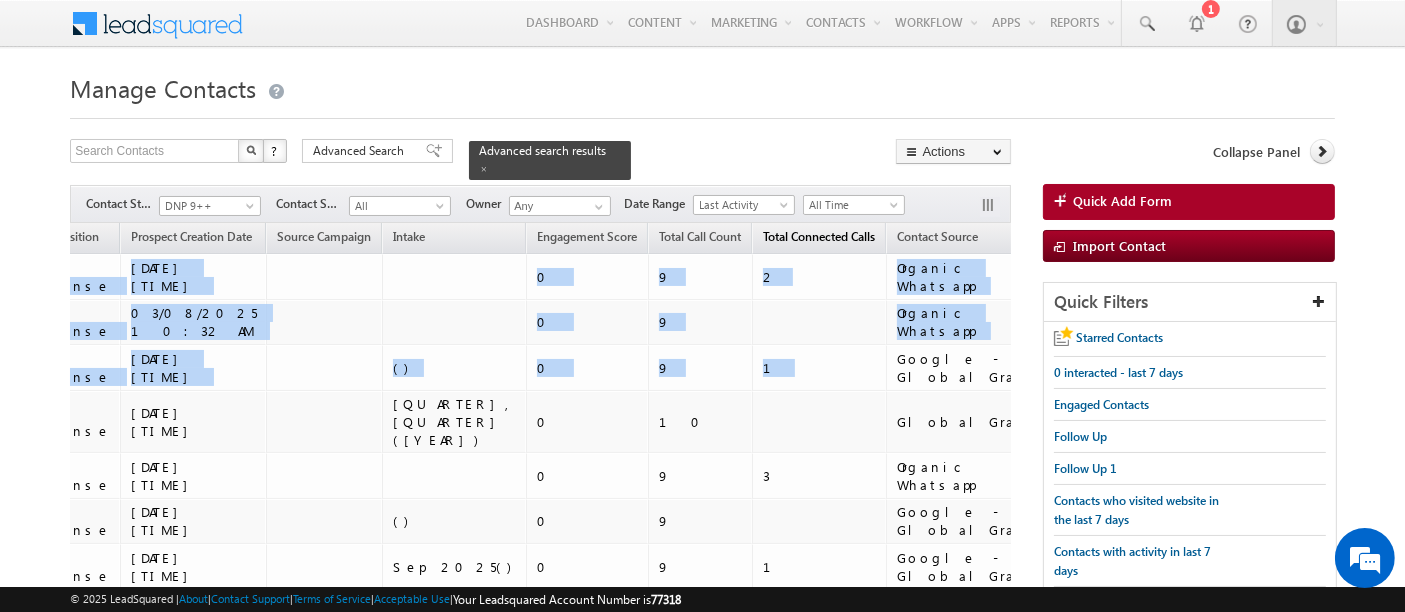 click on "Total Connected Calls" at bounding box center [819, 236] 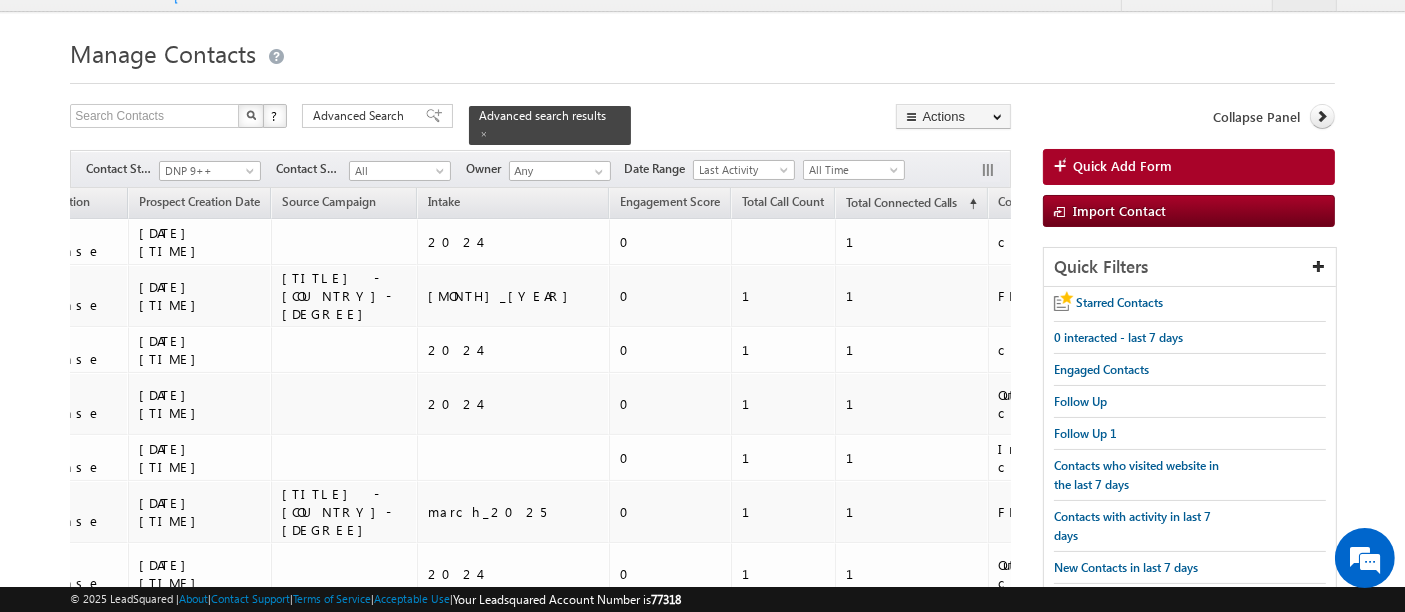 scroll, scrollTop: 0, scrollLeft: 0, axis: both 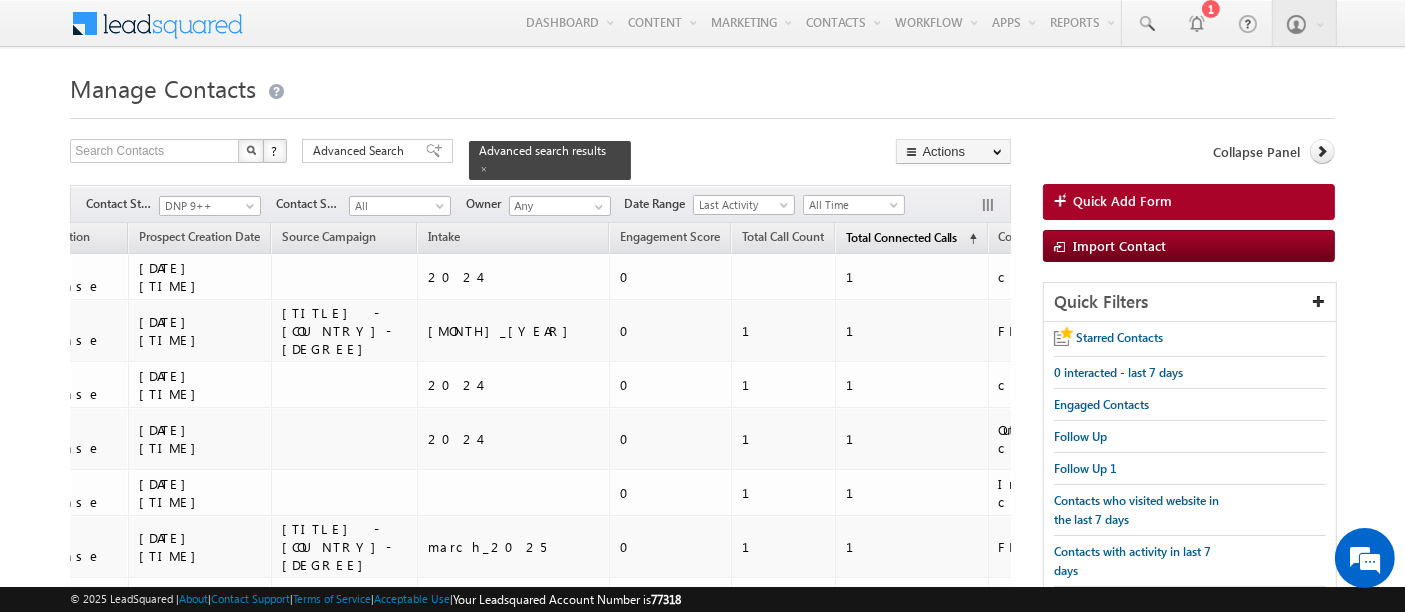 click on "Total Connected Calls" at bounding box center (902, 237) 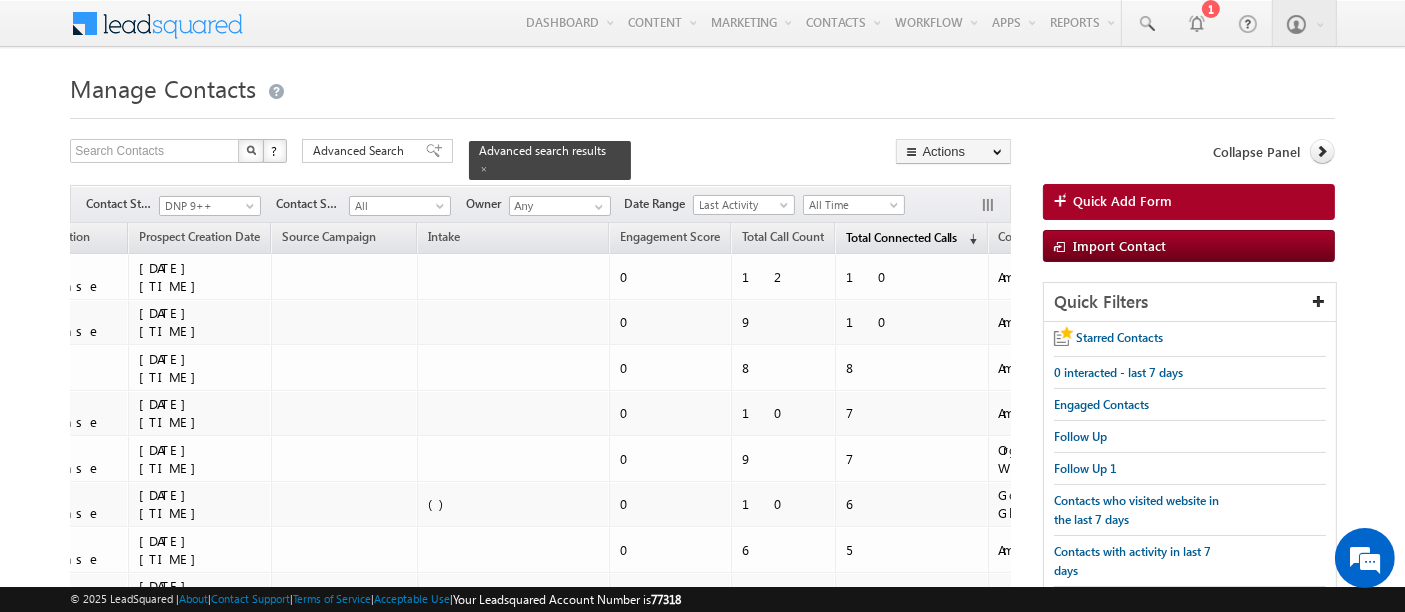 click on "Total Connected Calls" at bounding box center [902, 237] 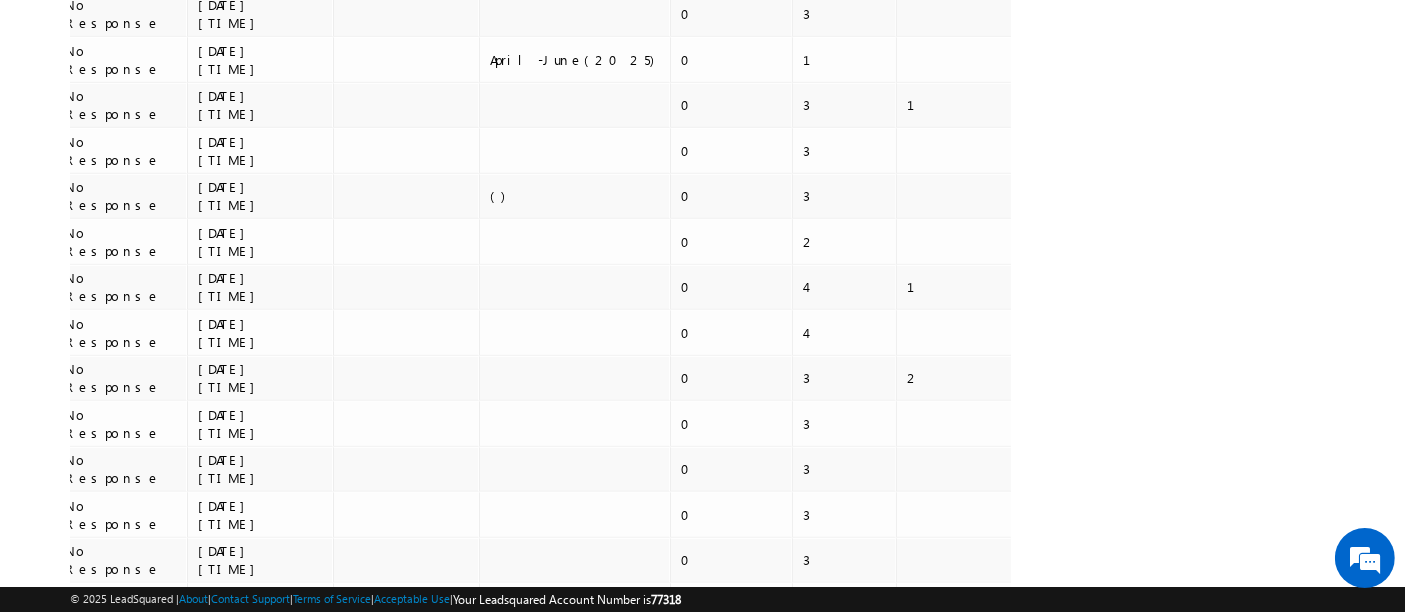 scroll, scrollTop: 8945, scrollLeft: 0, axis: vertical 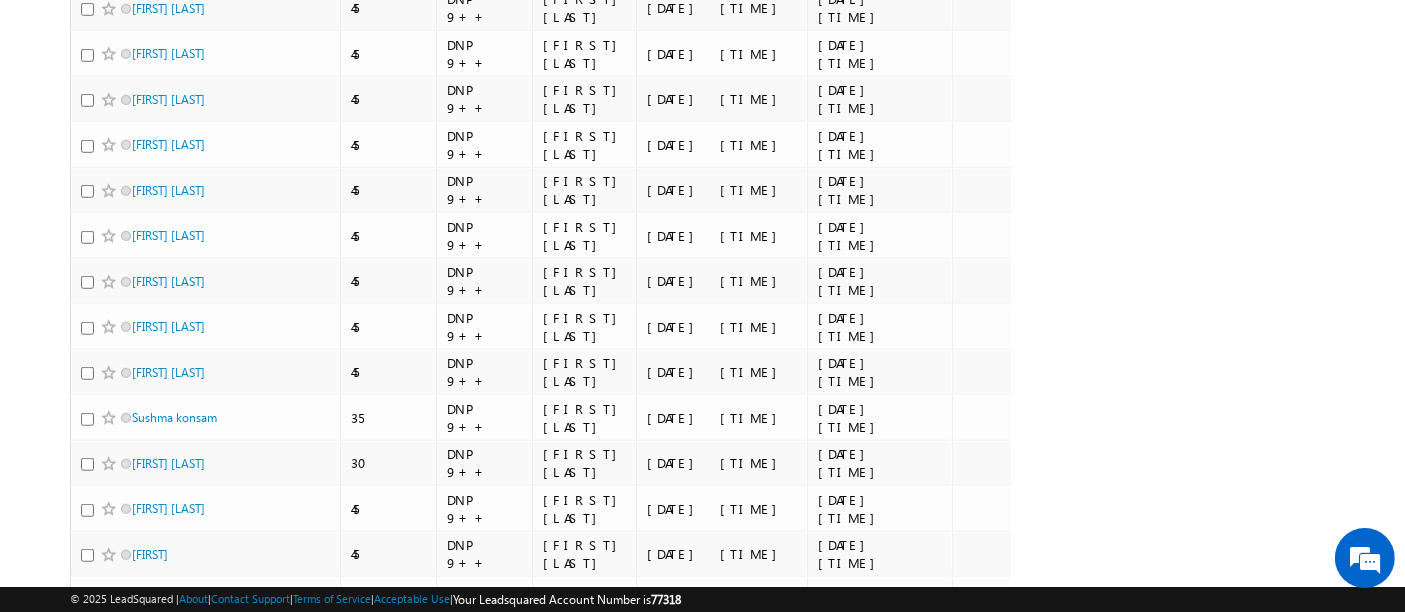 click on "200" at bounding box center (143, 1140) 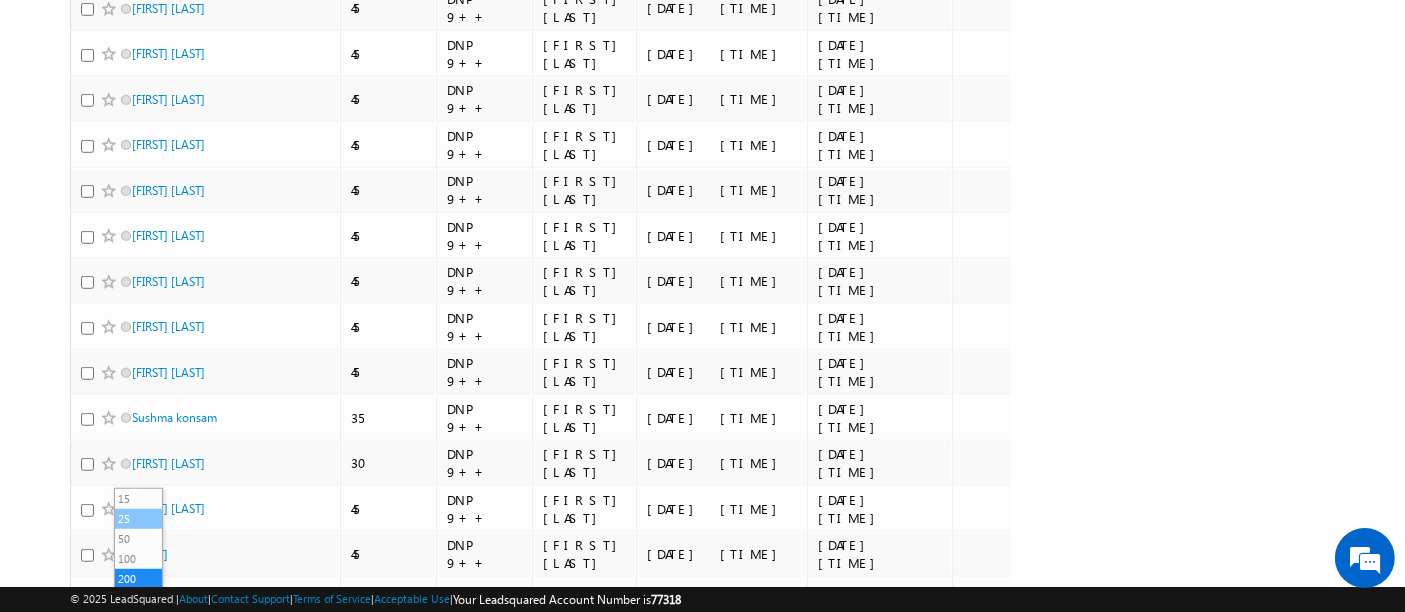 click on "25" at bounding box center [139, 519] 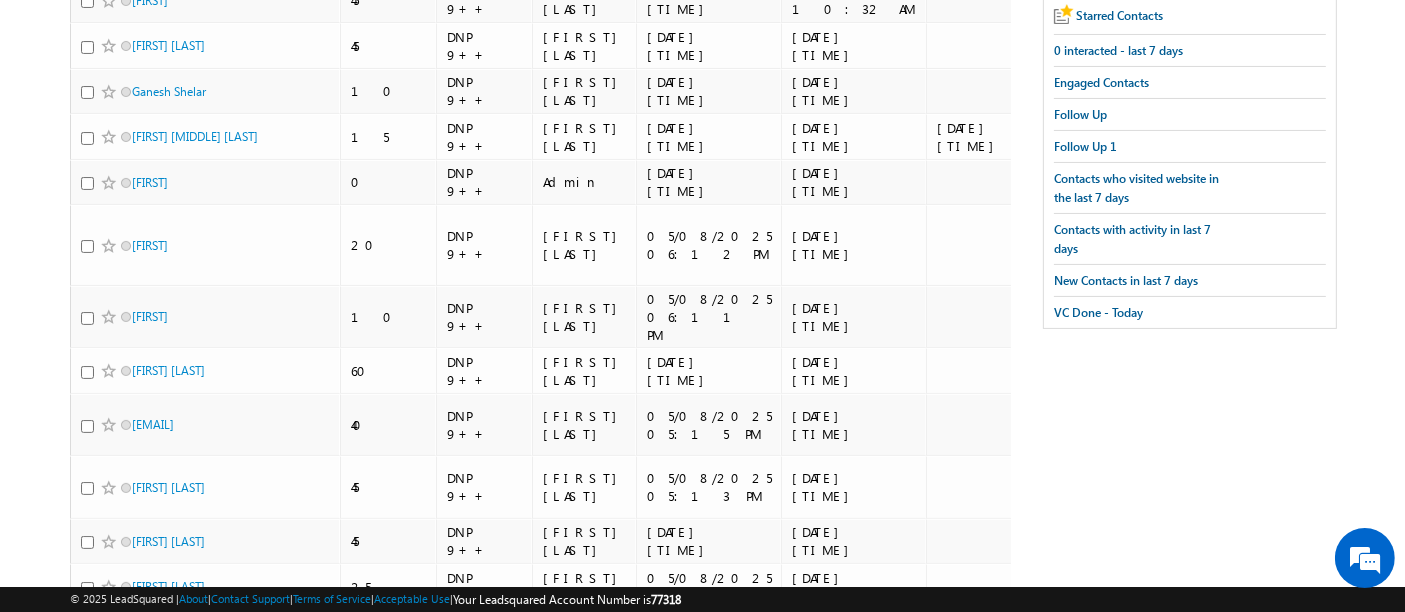 scroll, scrollTop: 0, scrollLeft: 0, axis: both 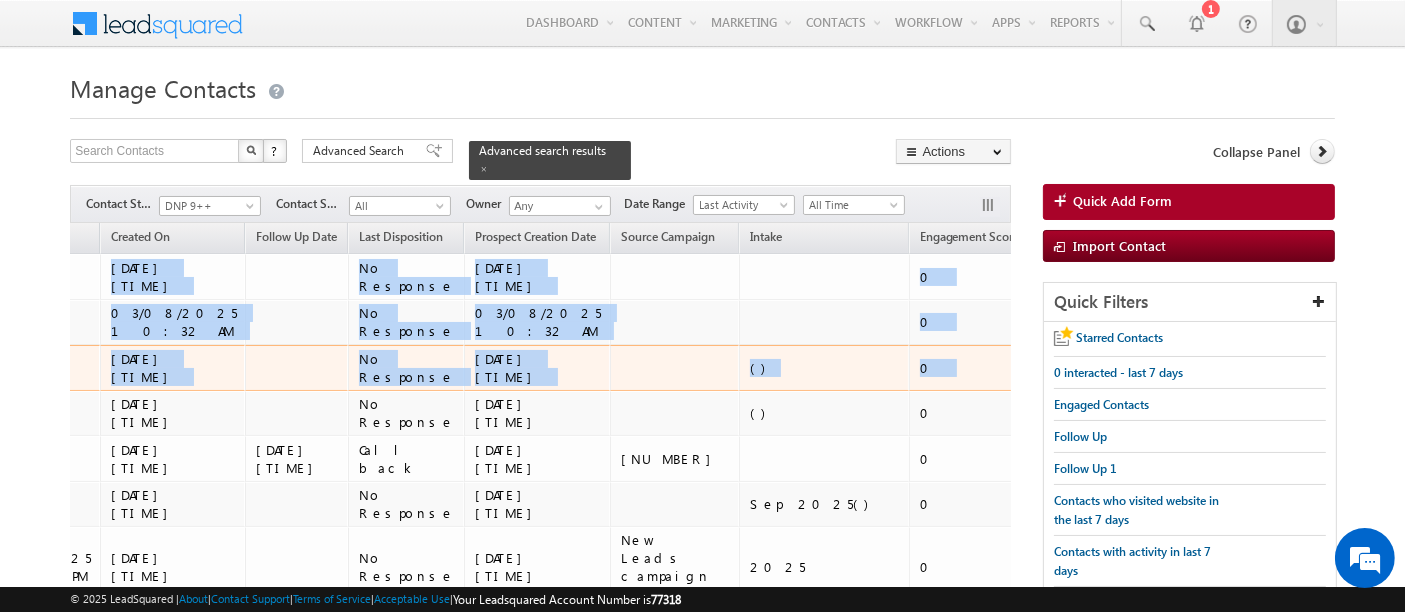 drag, startPoint x: 444, startPoint y: 261, endPoint x: 958, endPoint y: 341, distance: 520.1884 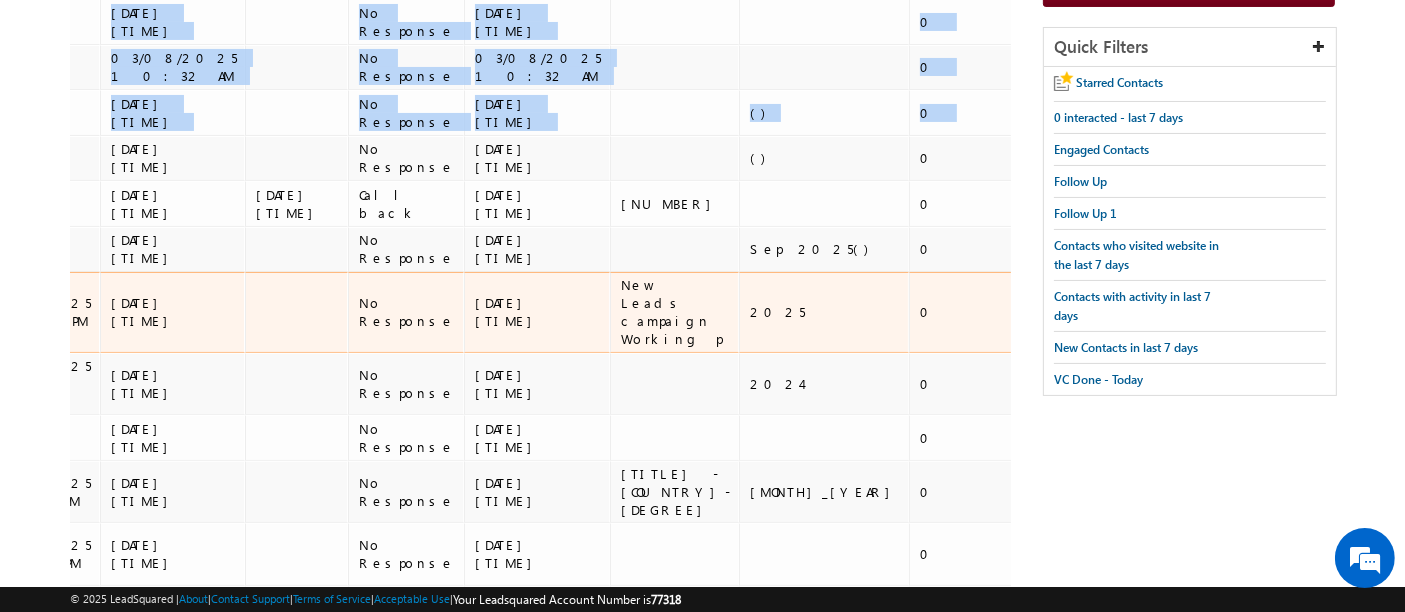 scroll, scrollTop: 0, scrollLeft: 0, axis: both 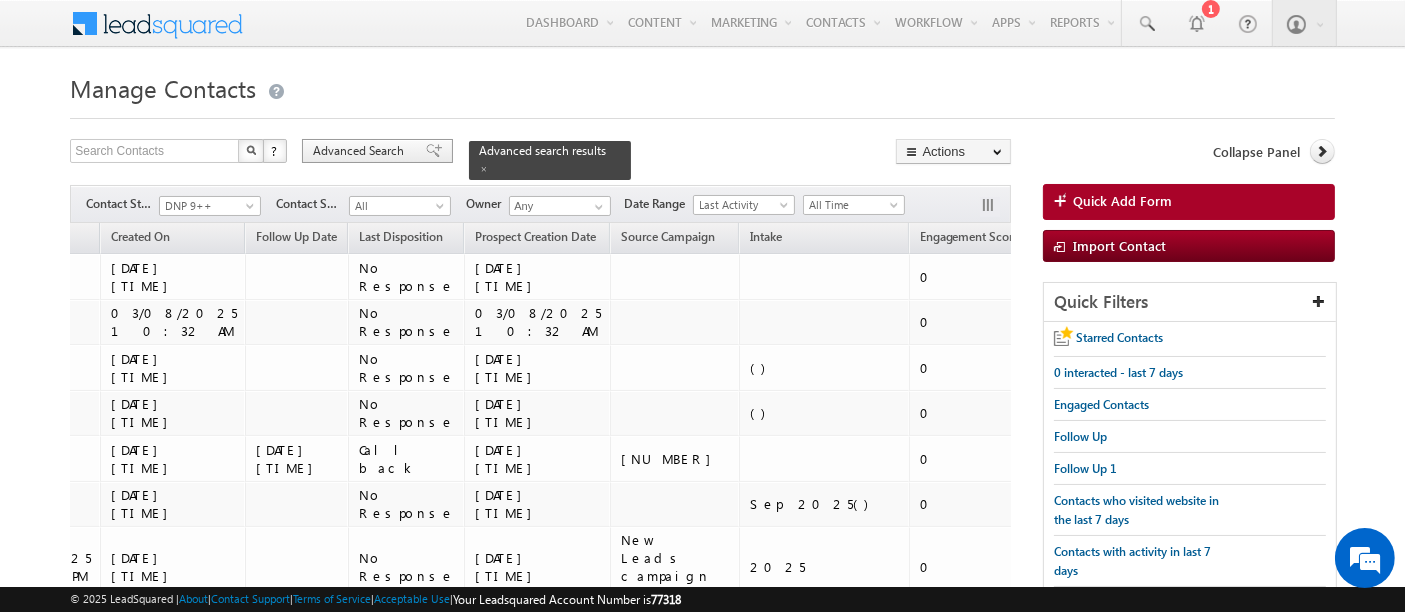 click on "Advanced Search" at bounding box center [361, 151] 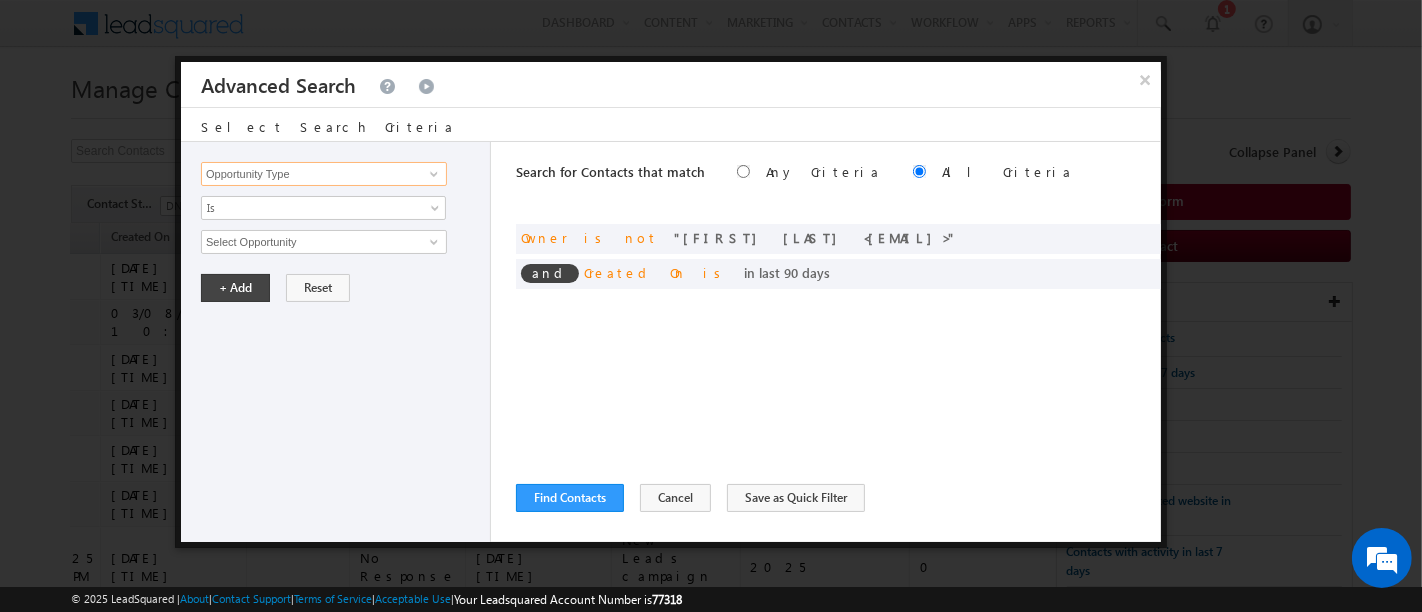 click on "Opportunity Type" at bounding box center (324, 174) 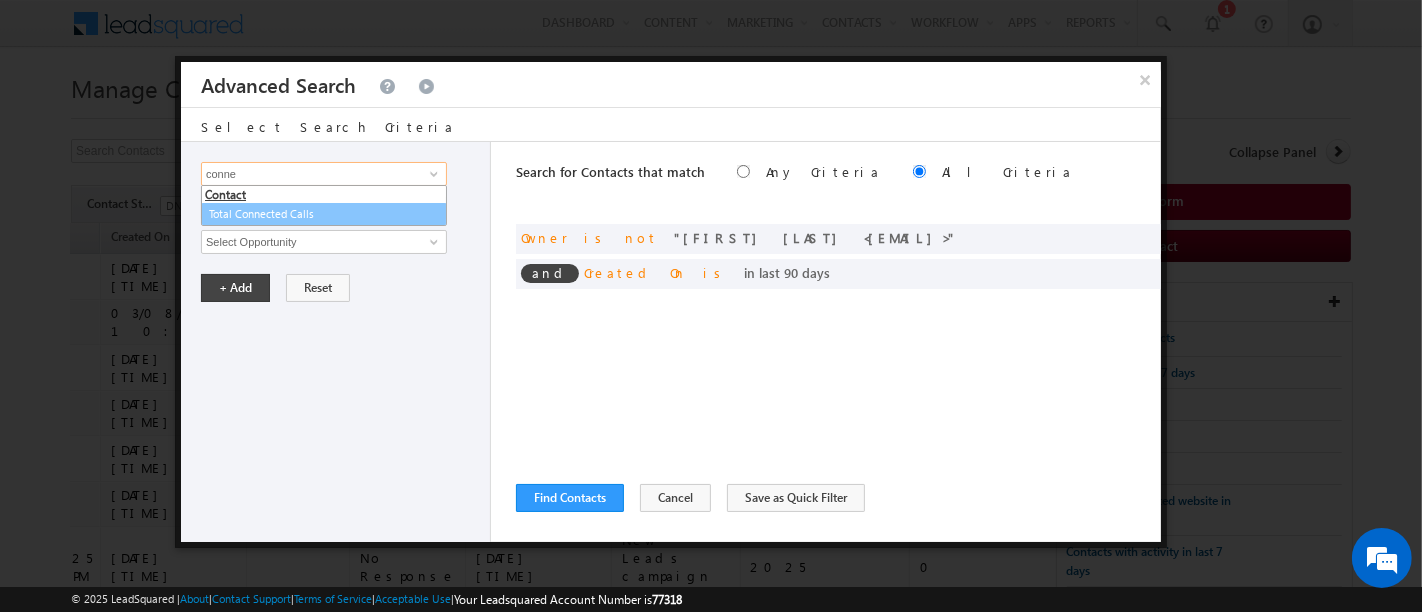 click on "Total Connected Calls" at bounding box center (324, 214) 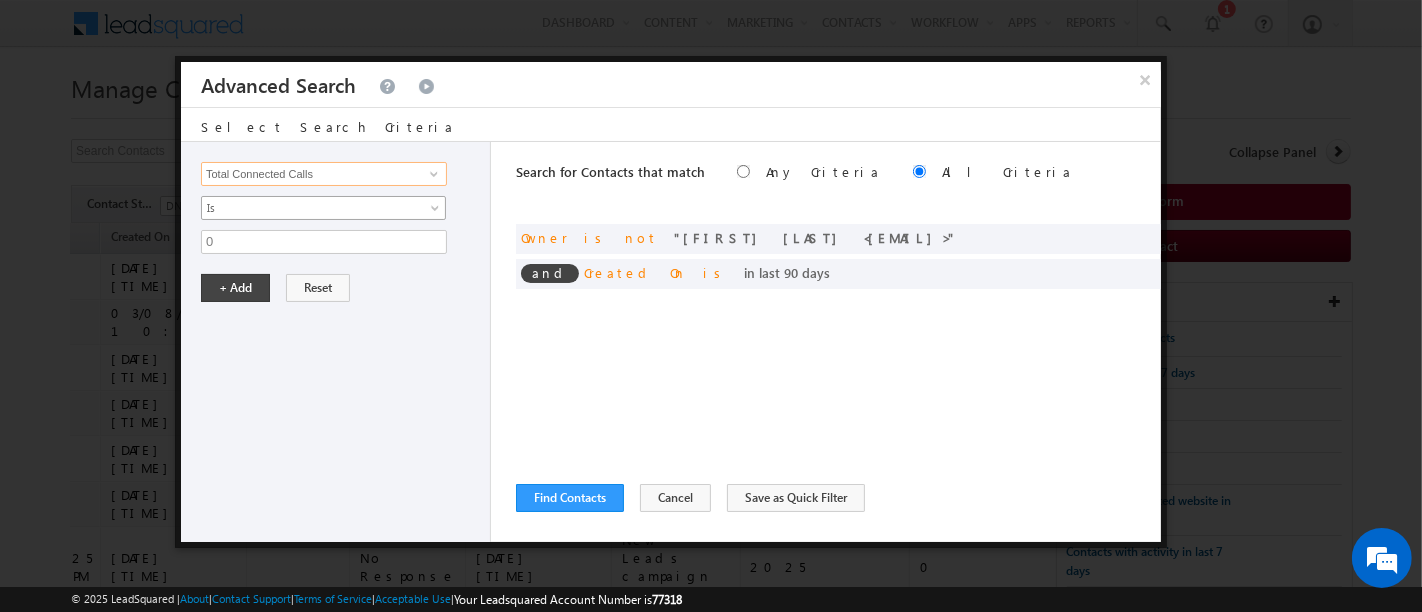 type on "Total Connected Calls" 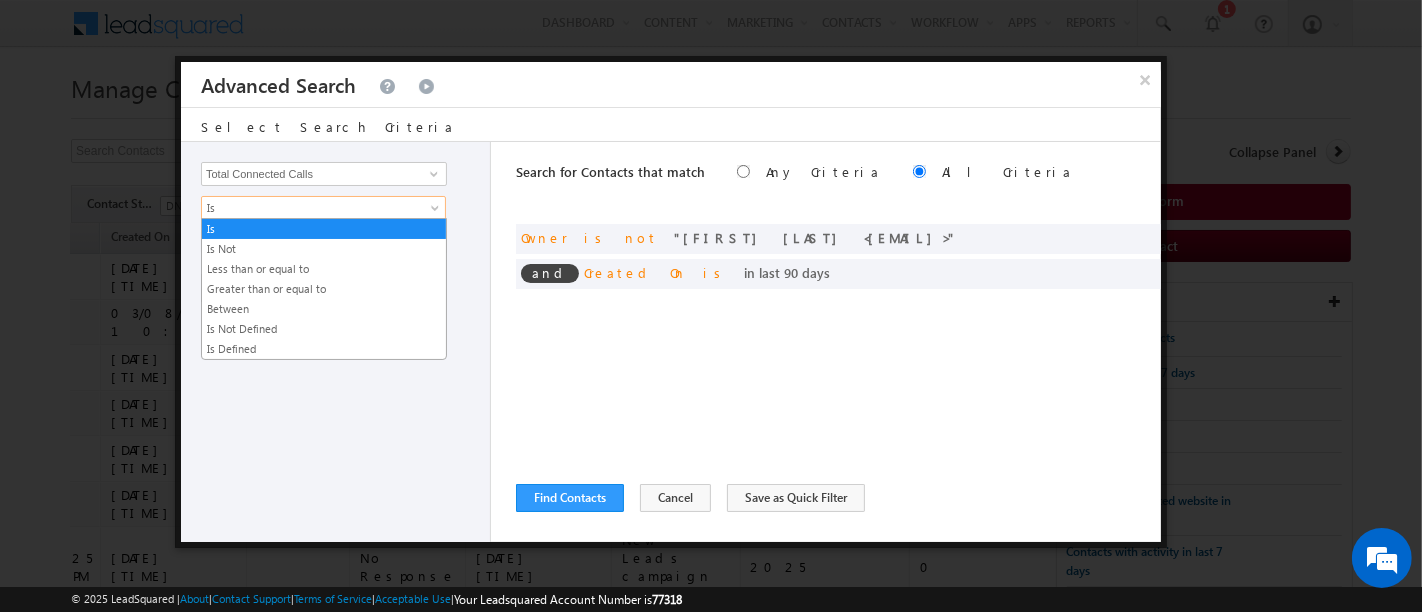 click on "Is" at bounding box center [310, 208] 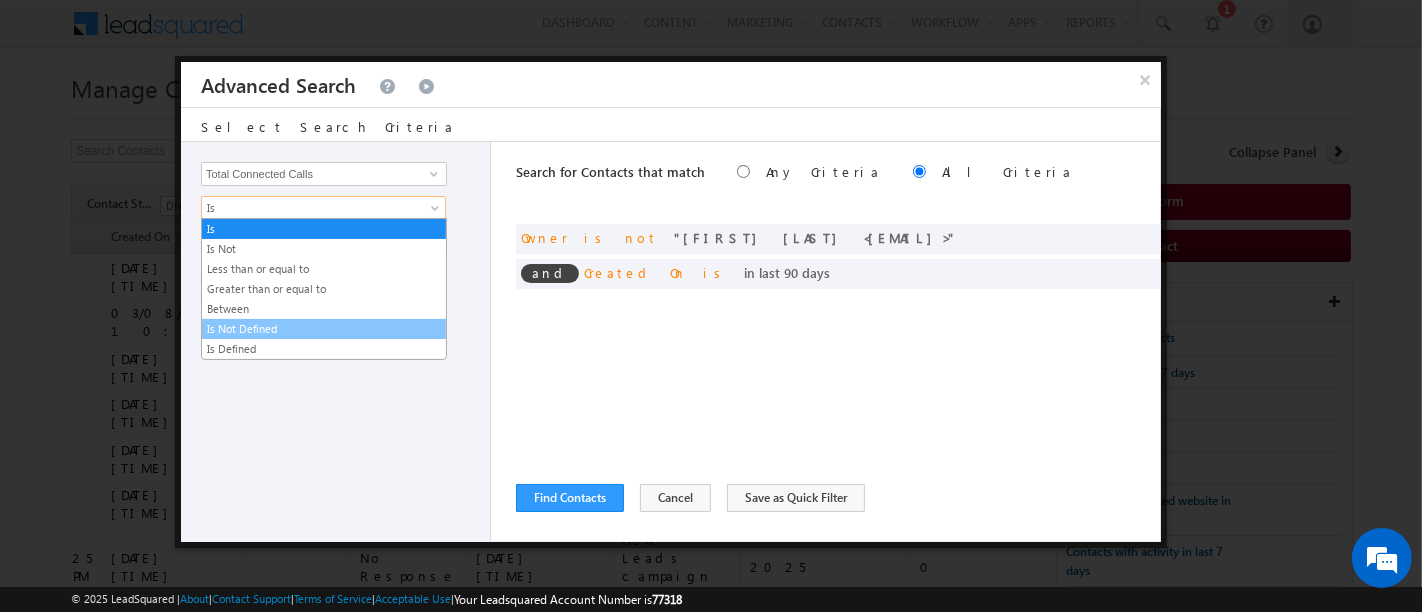 click on "Is Not Defined" at bounding box center [324, 329] 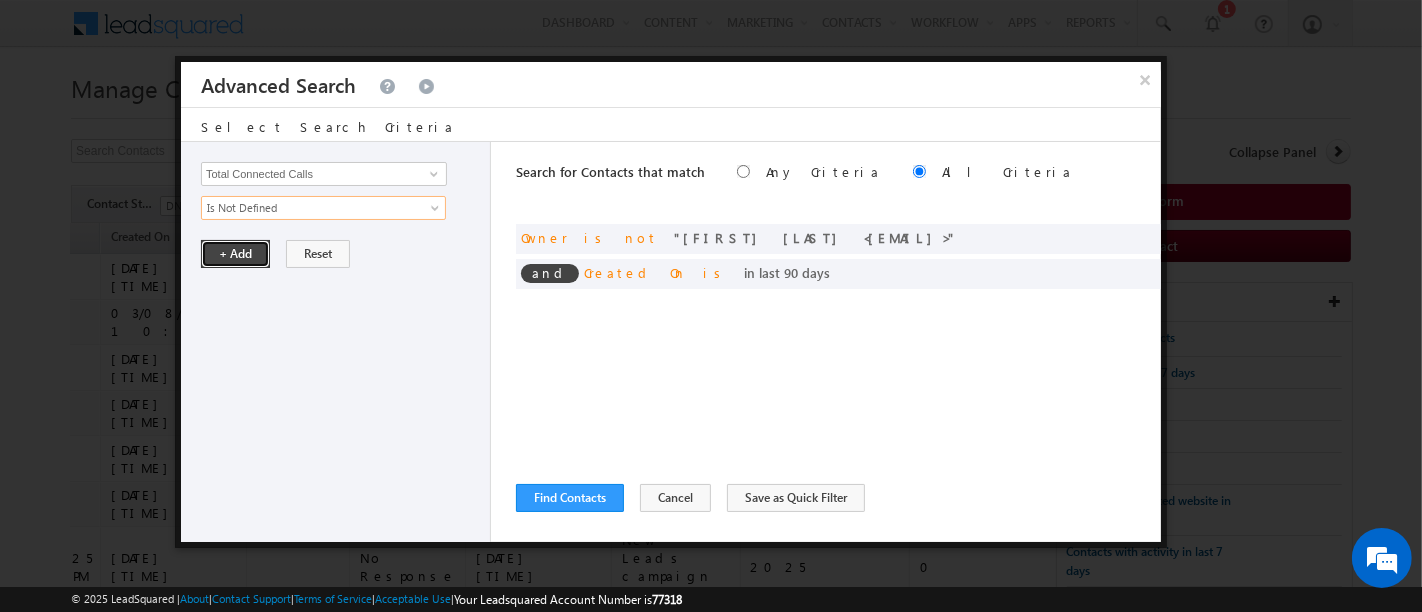 click on "+ Add" at bounding box center (235, 254) 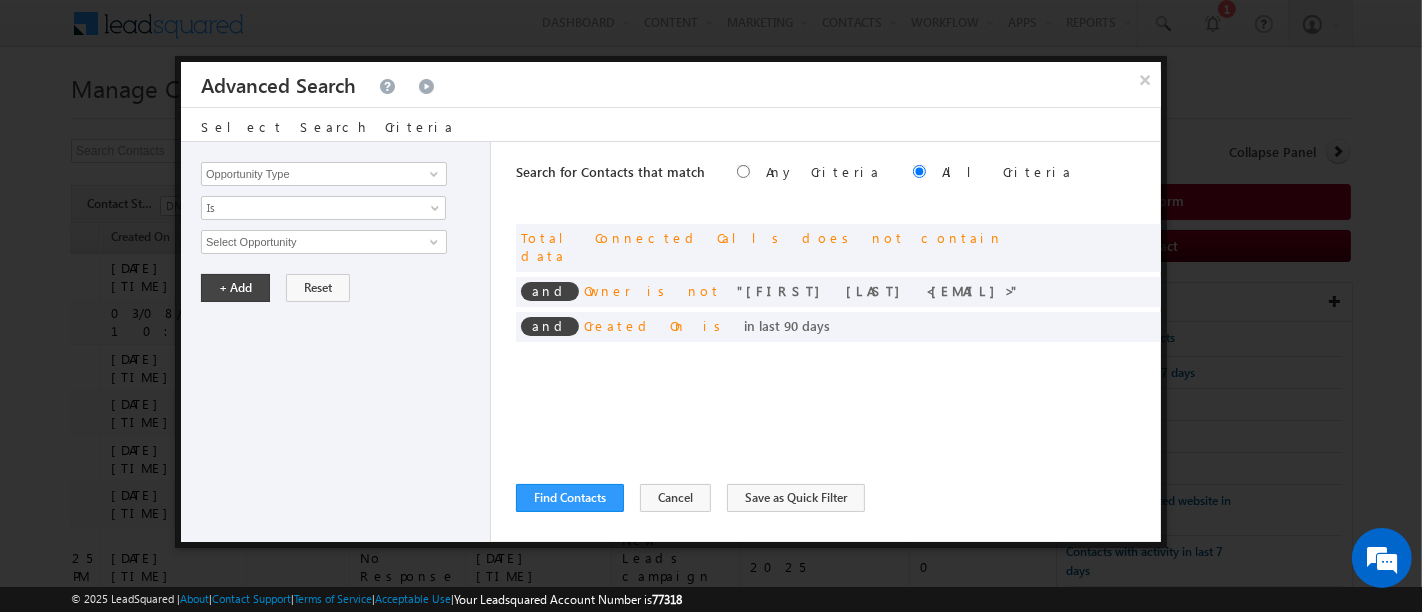 click on "Opportunity Type Contact Activity Task Sales Group  Prospect Id Address 1 Address 2 Any Specific University Or Program Application Status Assignment date current owner Auto Login URL City Class XII Marks Company Concentration Contact Number Contact Origin Contact Score Contact Source Contact Stage Conversion Referrer URL Counselling mode Country Country Interested In New Country Interested In Old Course Course Priority Created By Id Created On Created On Old Current Opt In Status Do Not Call Do Not Email Do Not SMS Do Not Track Do You Have Scholarships Do You Have Valid Passport Documents - Status Documents - University Proof Doc Documents - 10th Marksheet Documents - 12th Marksheet Documents - UG Degree Documents - UG Marksheets Documents - PG Degree Documents - PG Marksheets Documents - Resume/CV Documents - LOR Documents - SOP Documents - Passport Documents - ELT Documents - Amity Pathway Certificate Documents - COL Documents - Deposit fee Documents - UCOL Documents - I20" at bounding box center [336, 342] 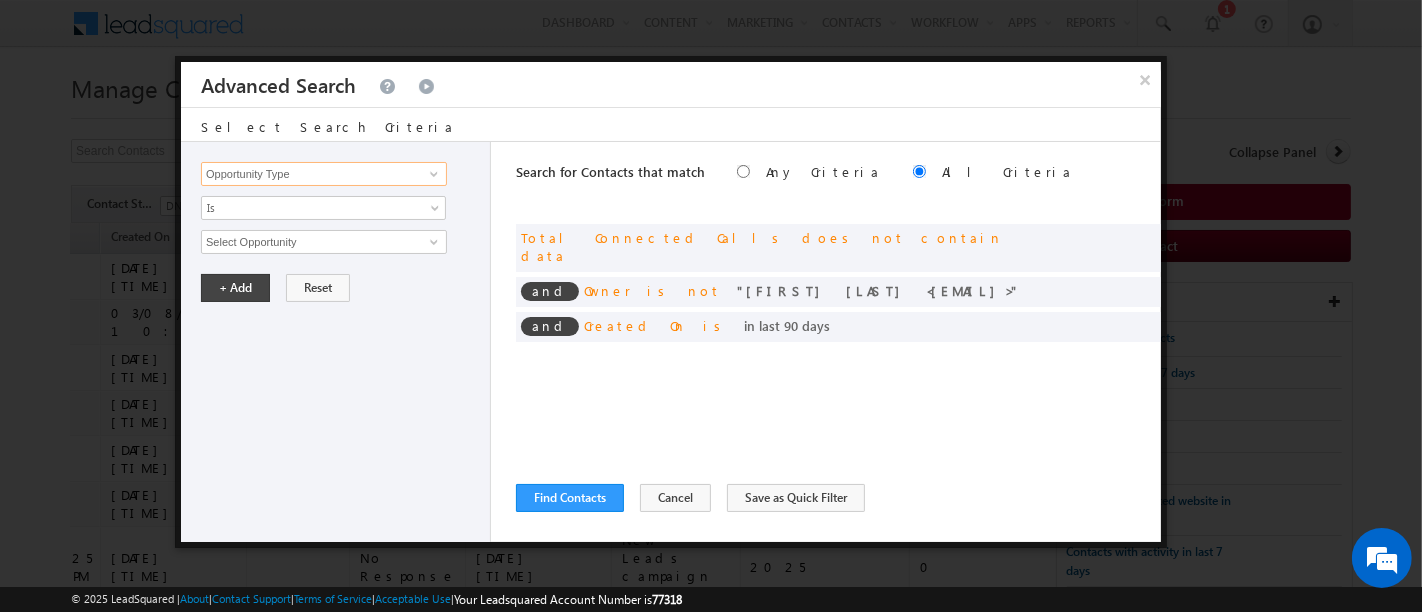 click on "Opportunity Type" at bounding box center (324, 174) 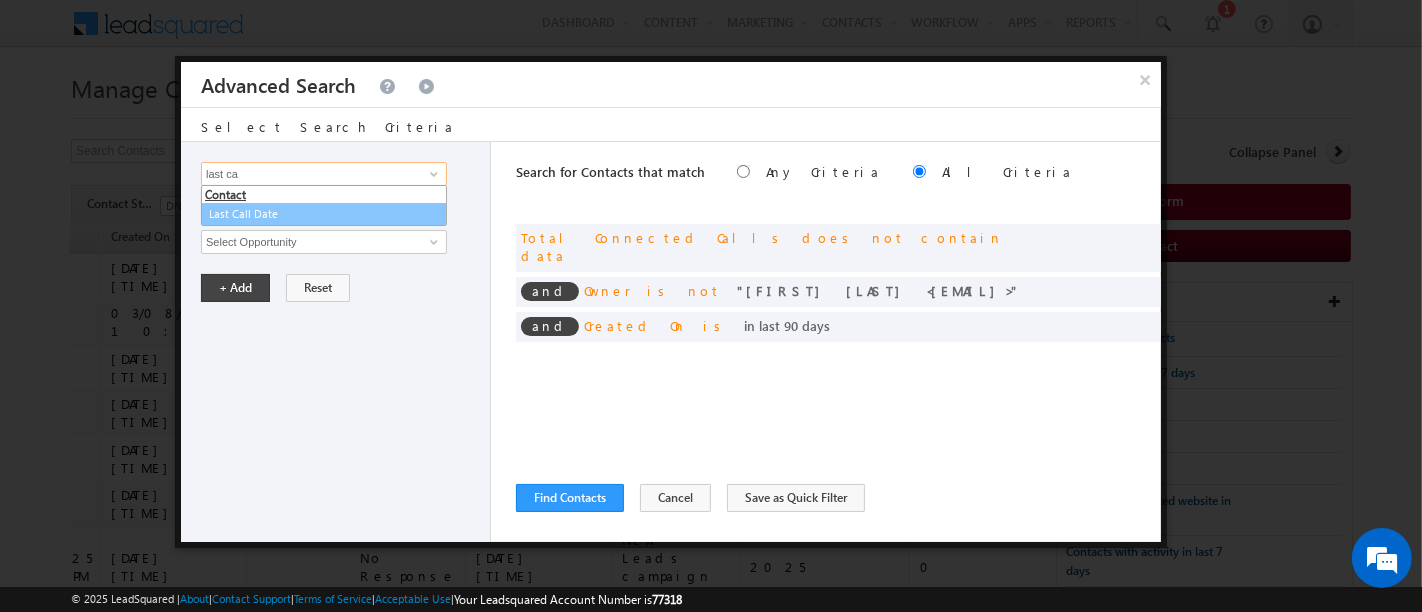 click on "Last Call Date" at bounding box center (324, 214) 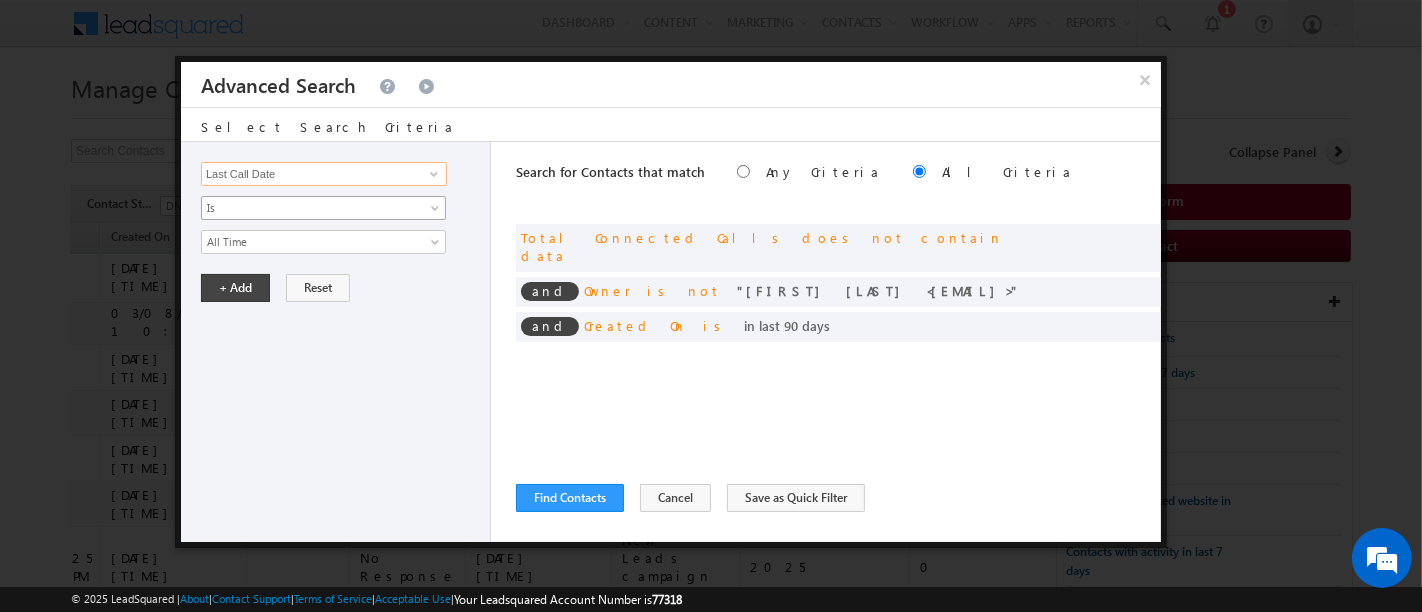 type on "Last Call Date" 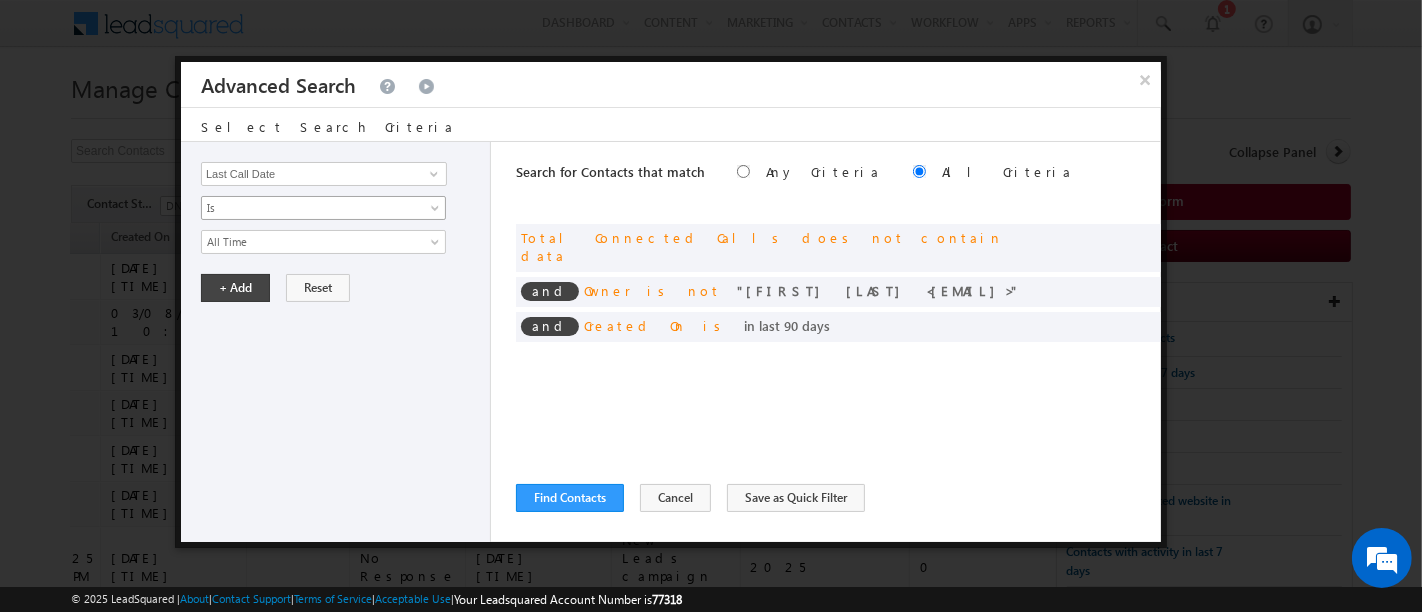 click on "Is" at bounding box center (310, 208) 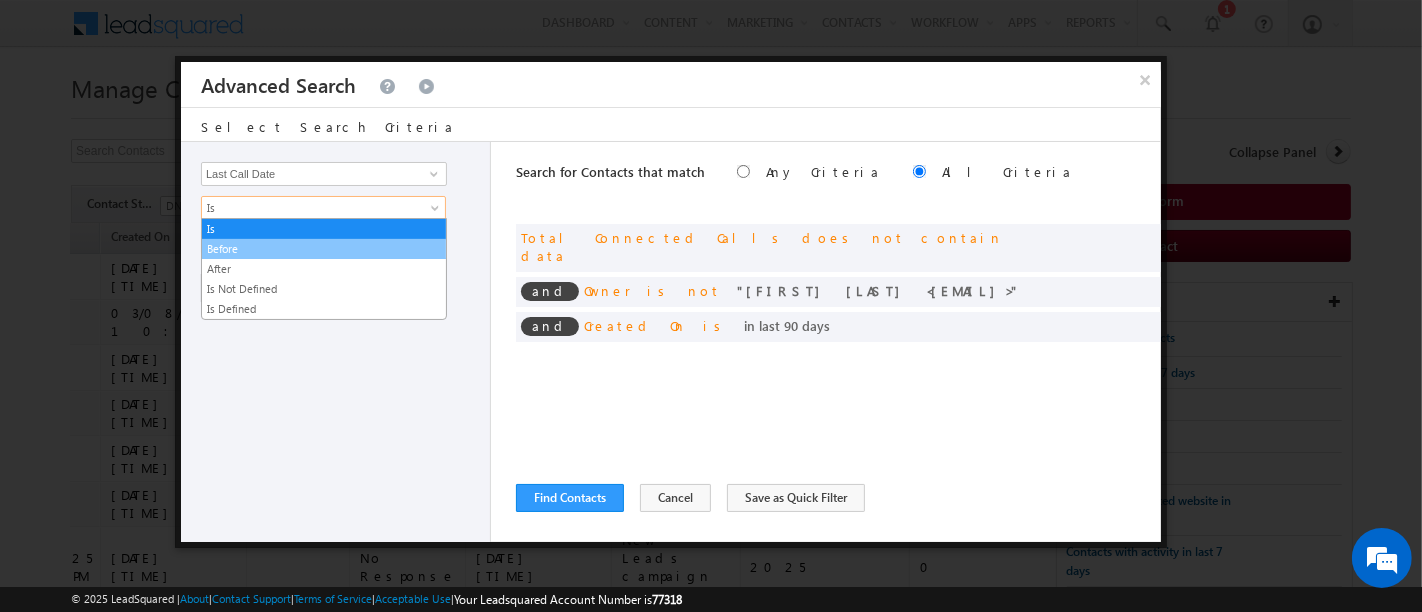 click on "Before" at bounding box center [324, 249] 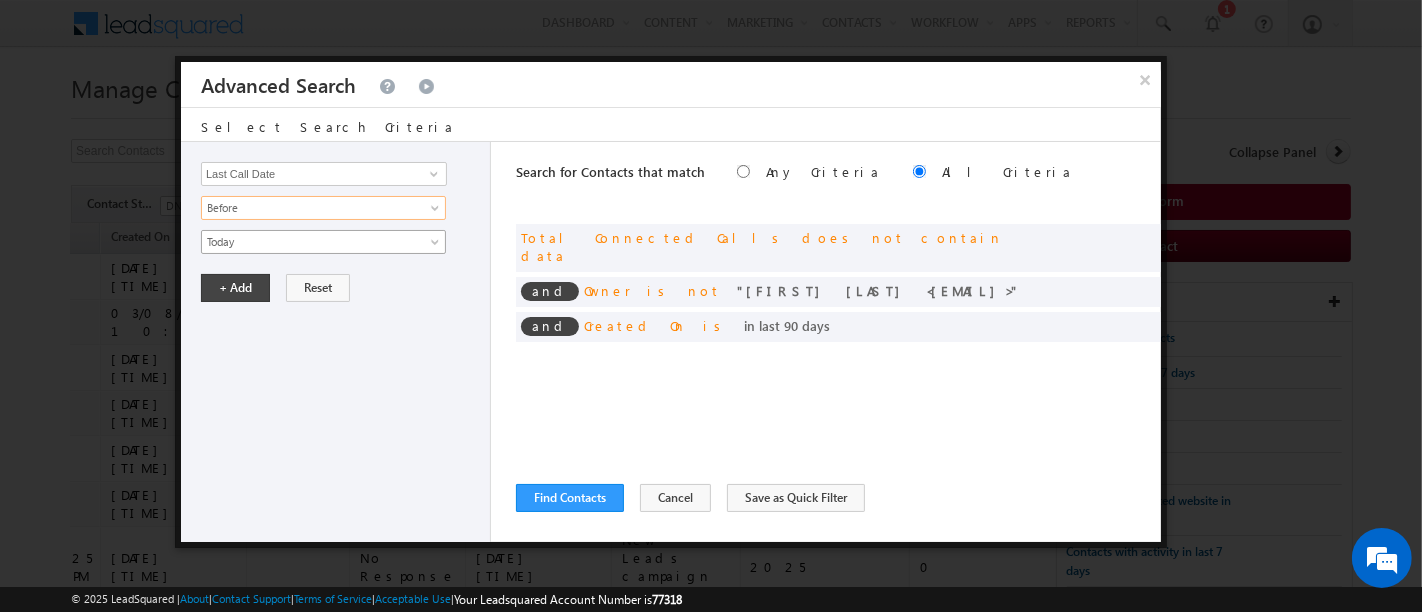 click on "Today" at bounding box center [310, 242] 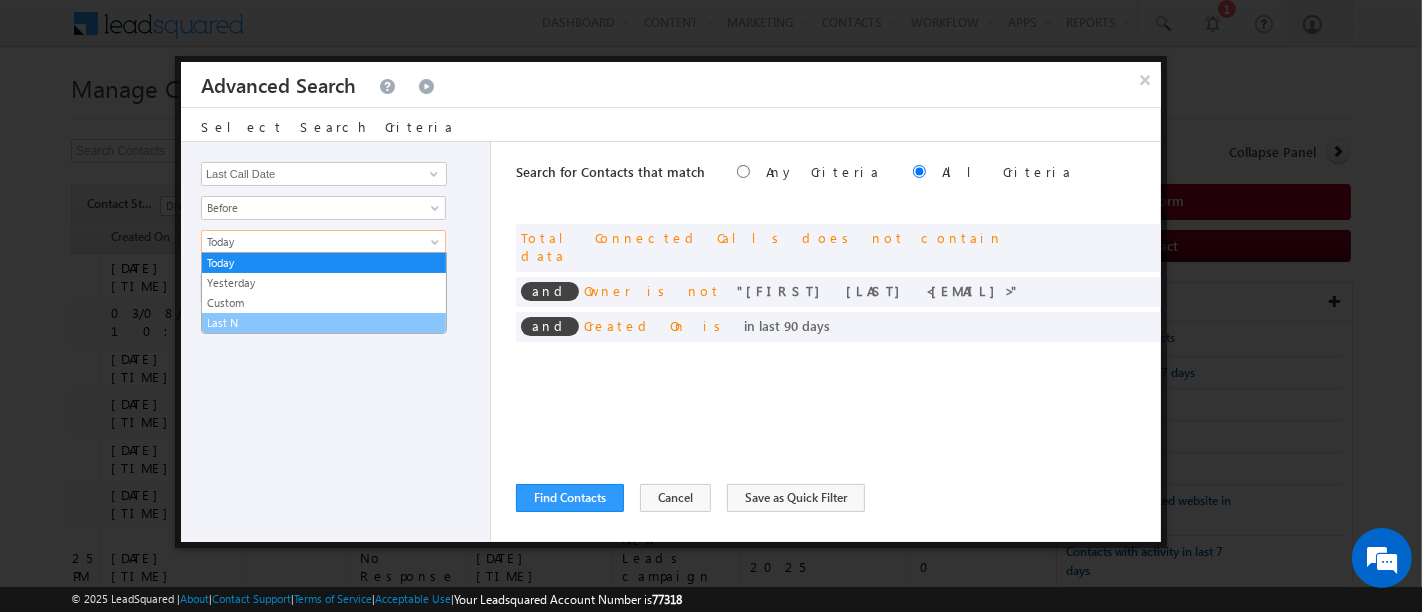 click on "Last N" at bounding box center [324, 323] 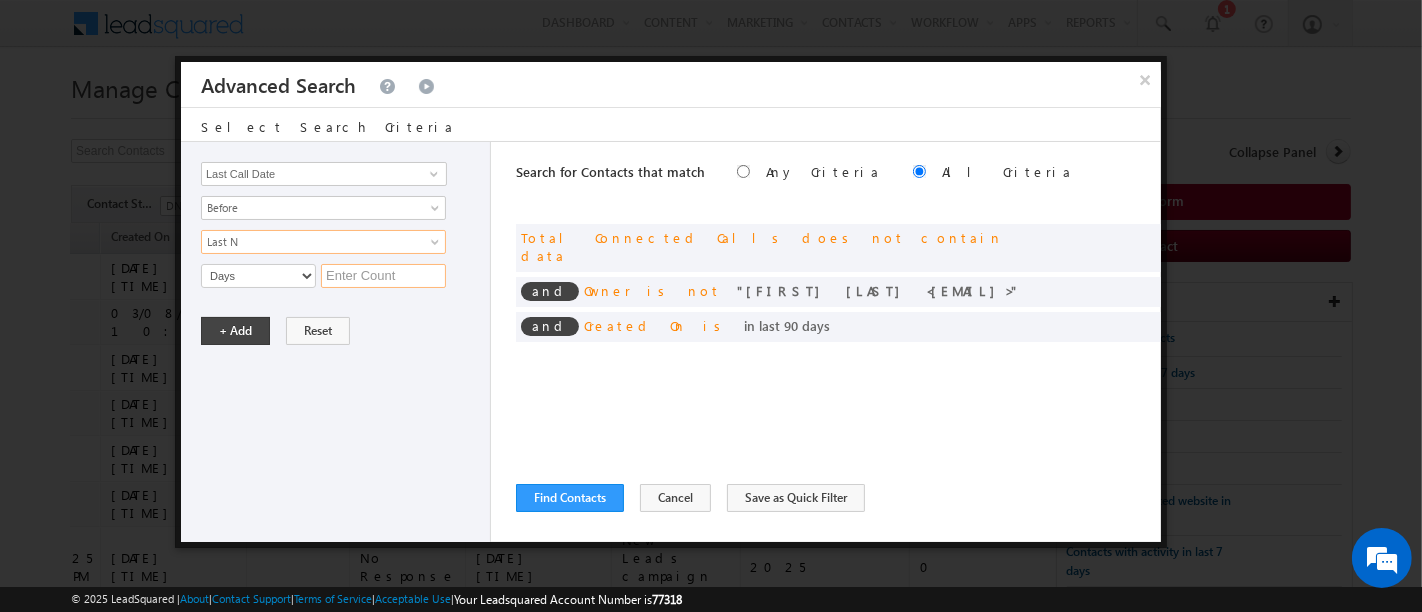 click at bounding box center (383, 276) 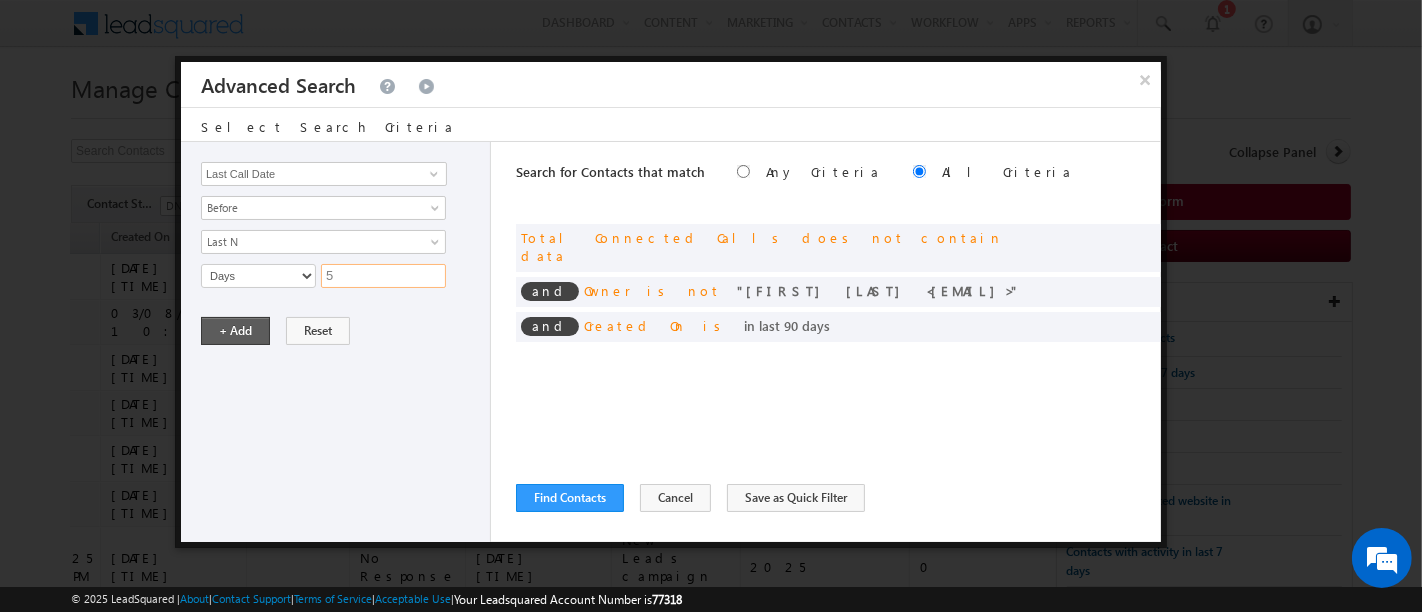 type on "5" 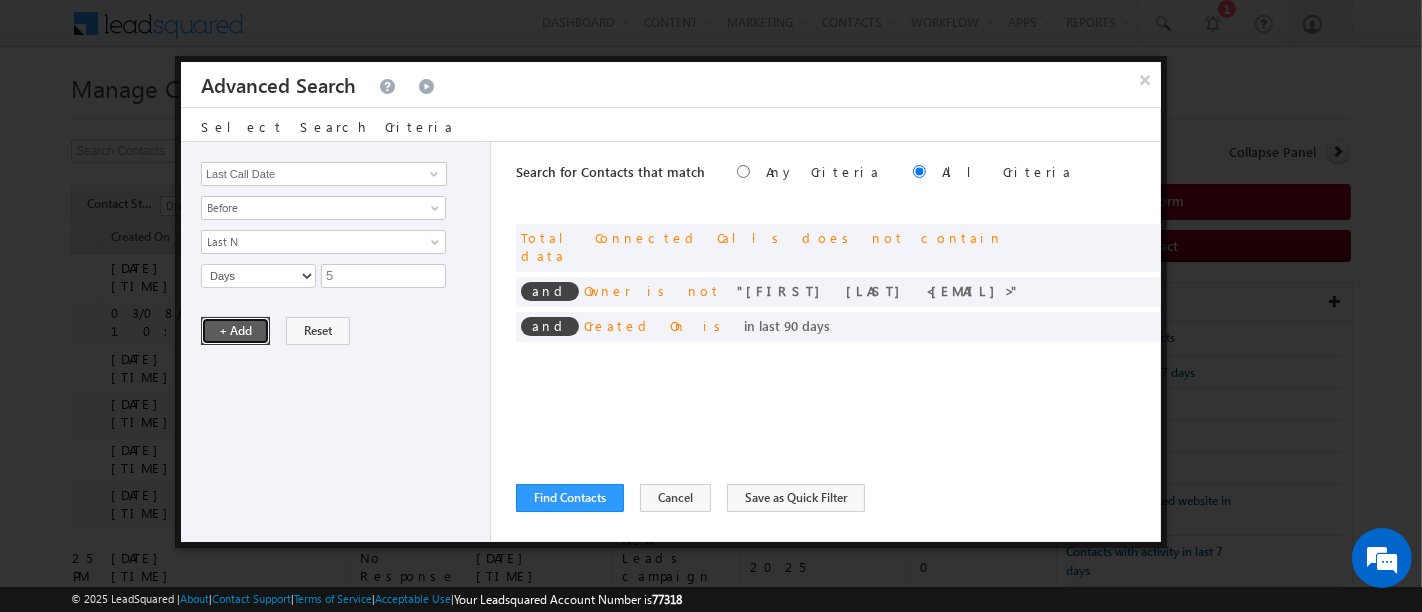 click on "+ Add" at bounding box center [235, 331] 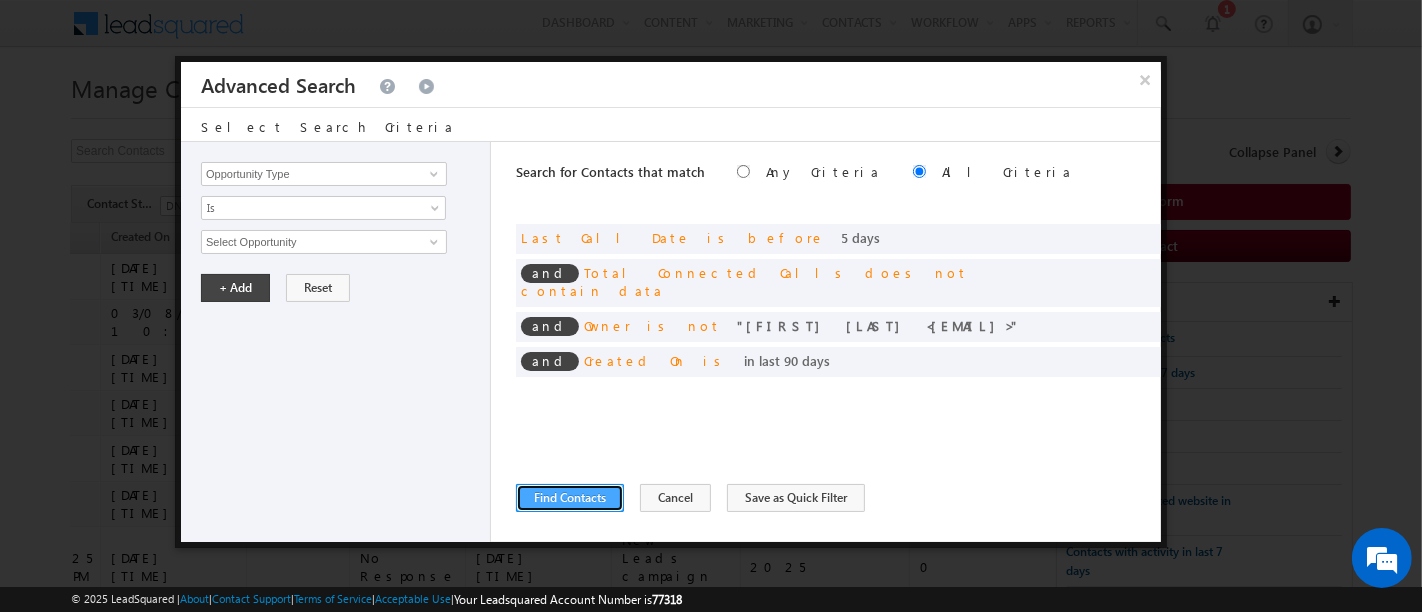 click on "Find Contacts" at bounding box center (570, 498) 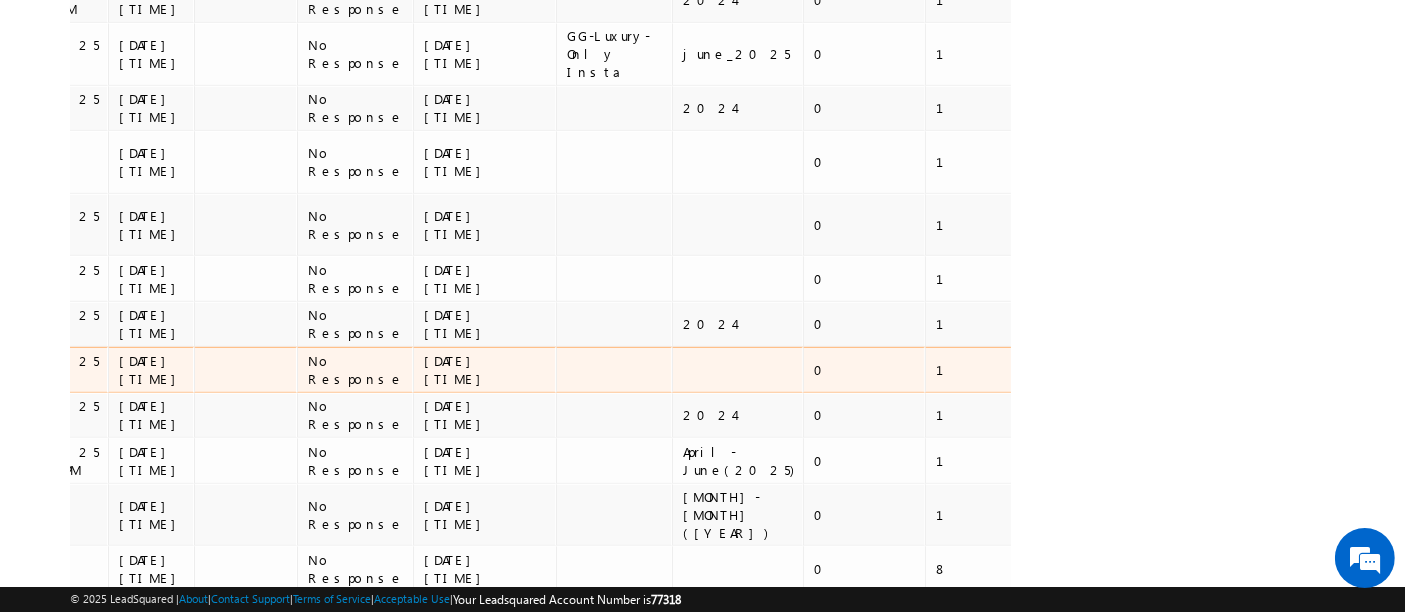 scroll, scrollTop: 962, scrollLeft: 0, axis: vertical 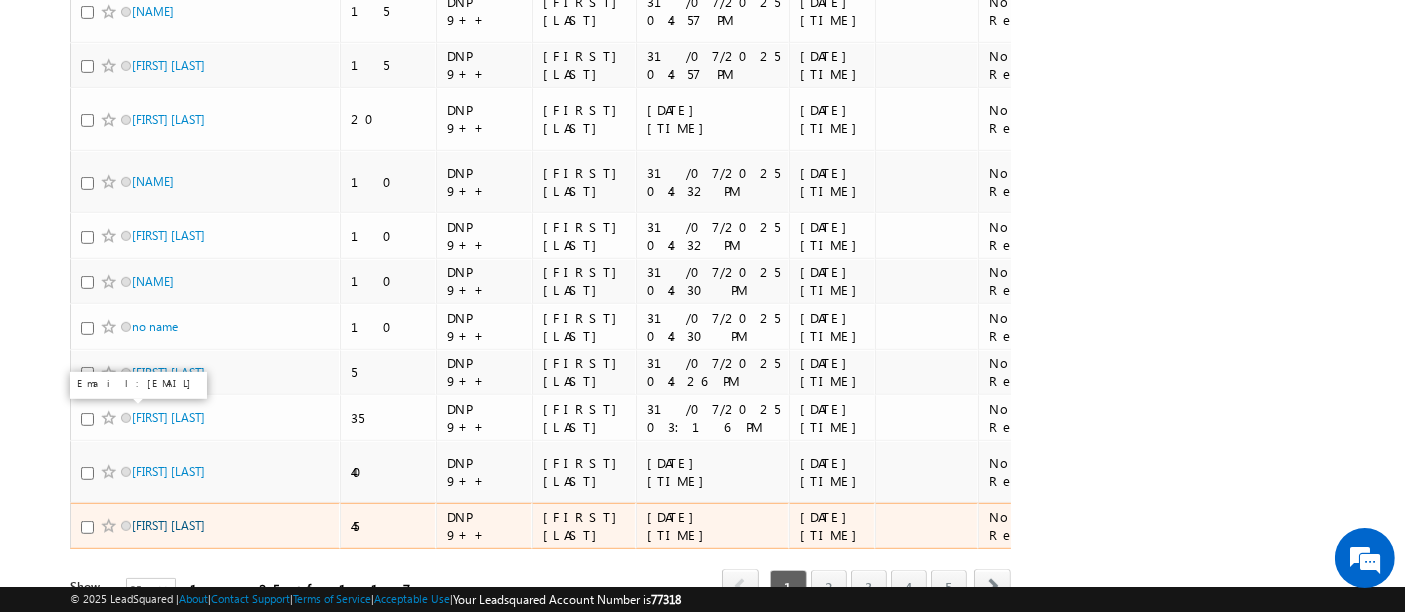 click on "[FIRST] [LAST]" at bounding box center (168, 525) 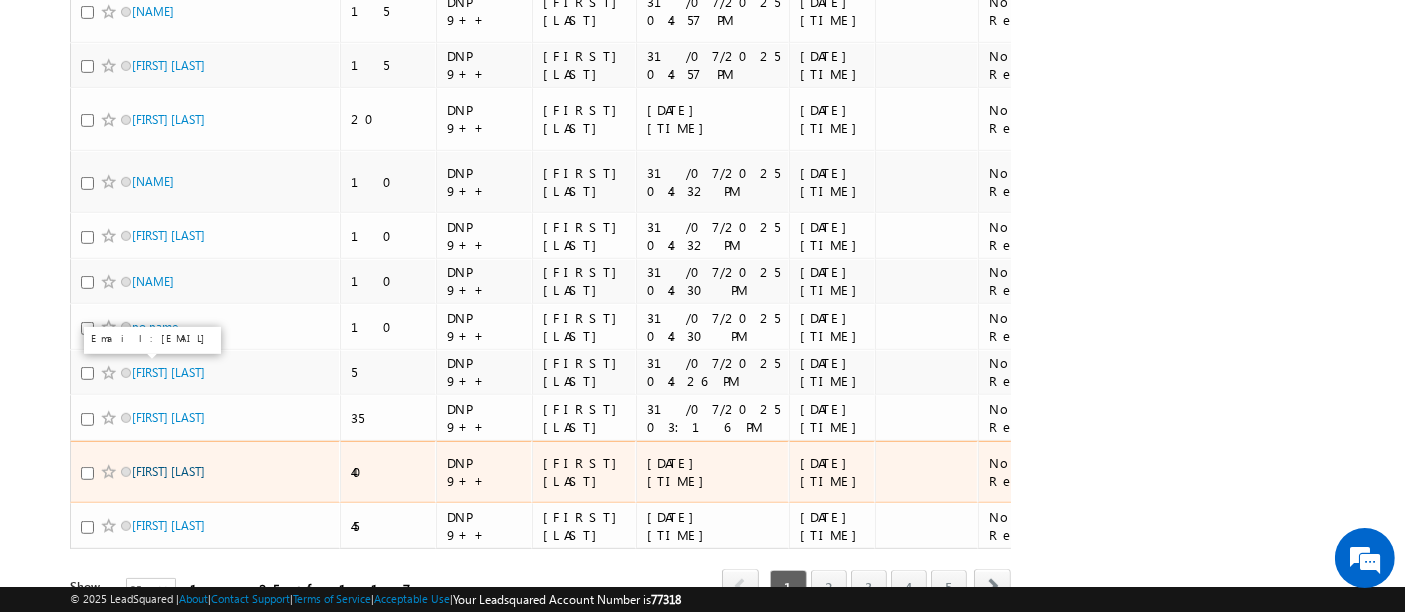 click on "[FIRST] [LAST]" at bounding box center (168, 471) 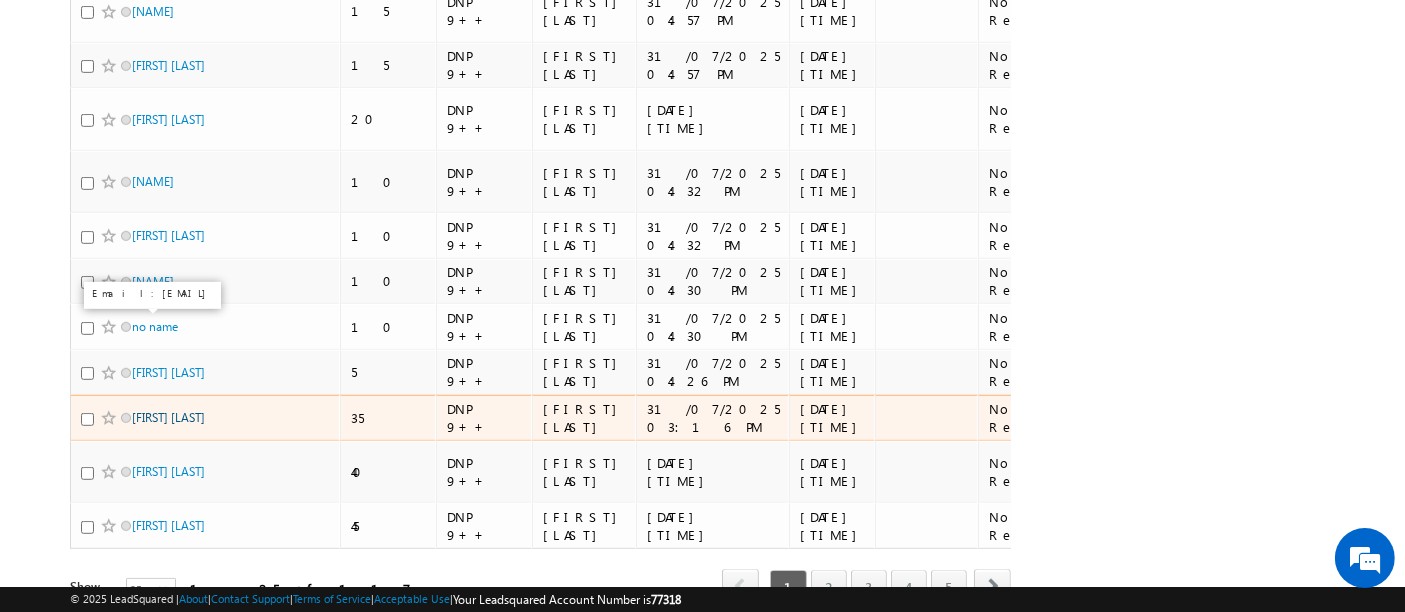click on "[FIRST] [LAST]" at bounding box center (168, 417) 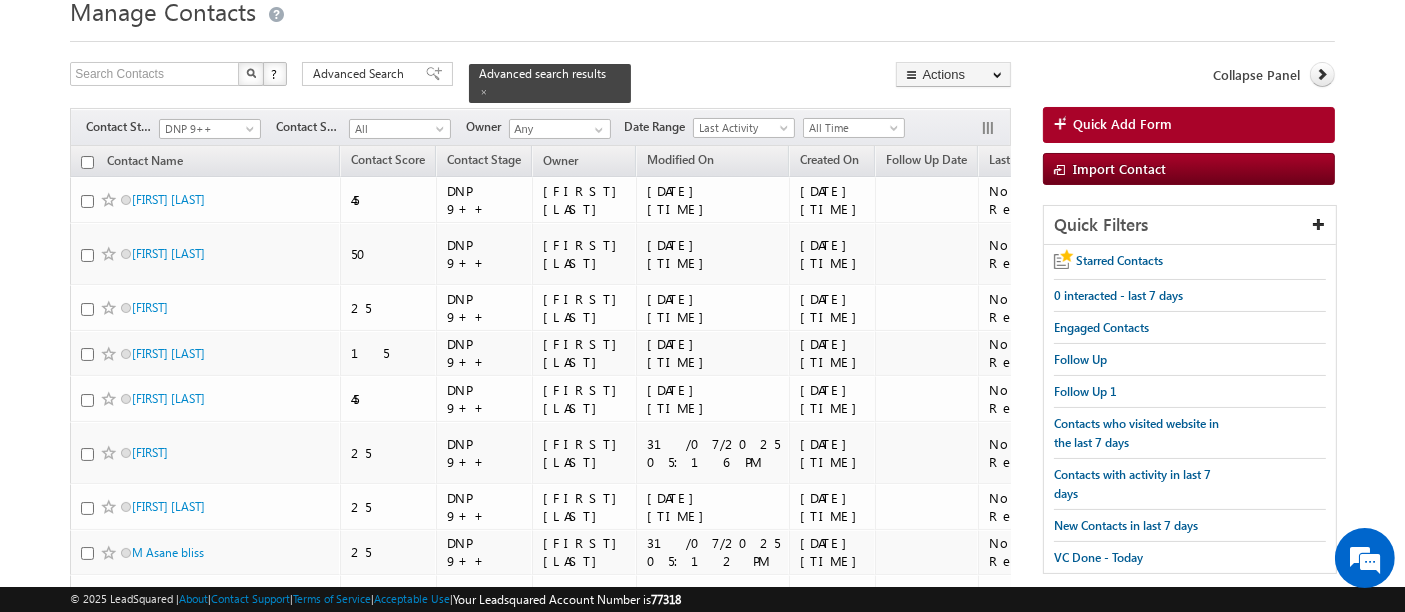 scroll, scrollTop: 0, scrollLeft: 0, axis: both 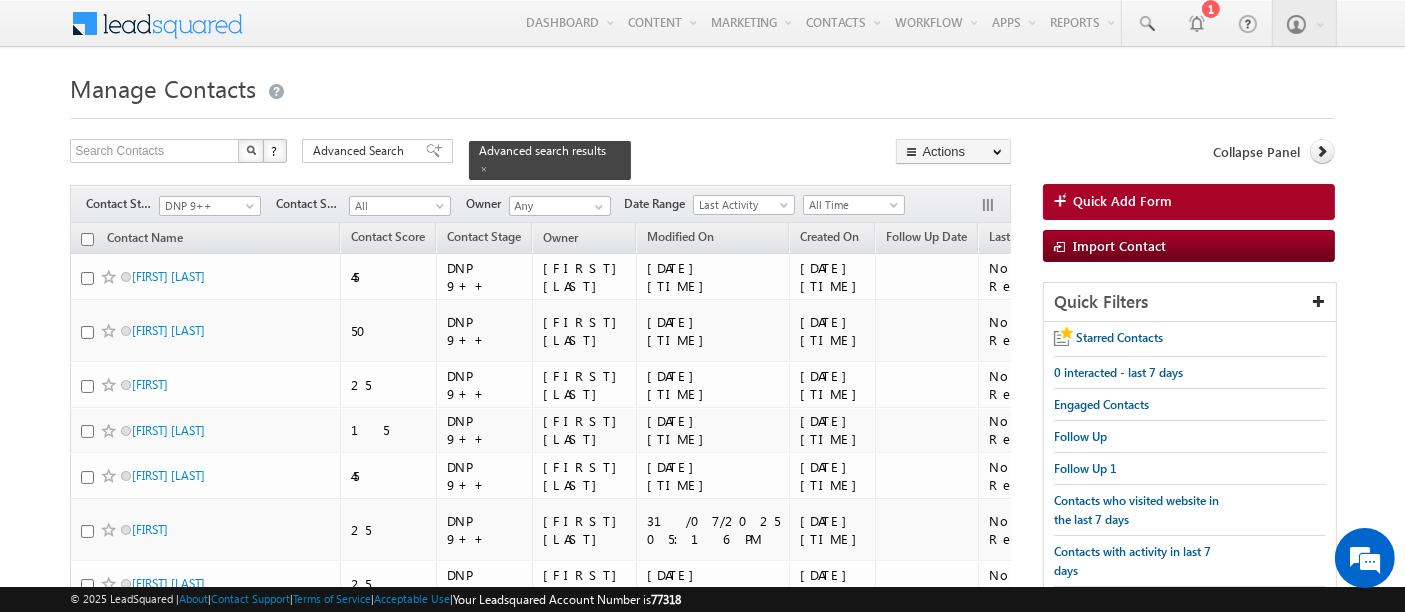 click at bounding box center (87, 239) 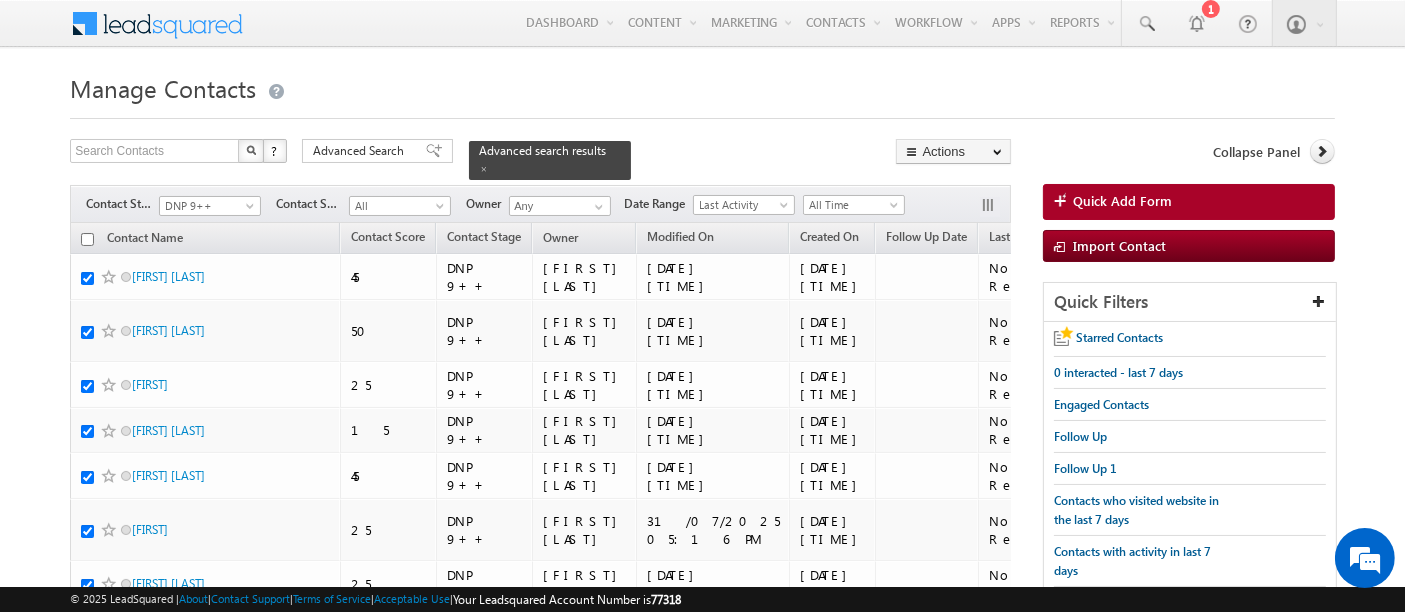 checkbox on "true" 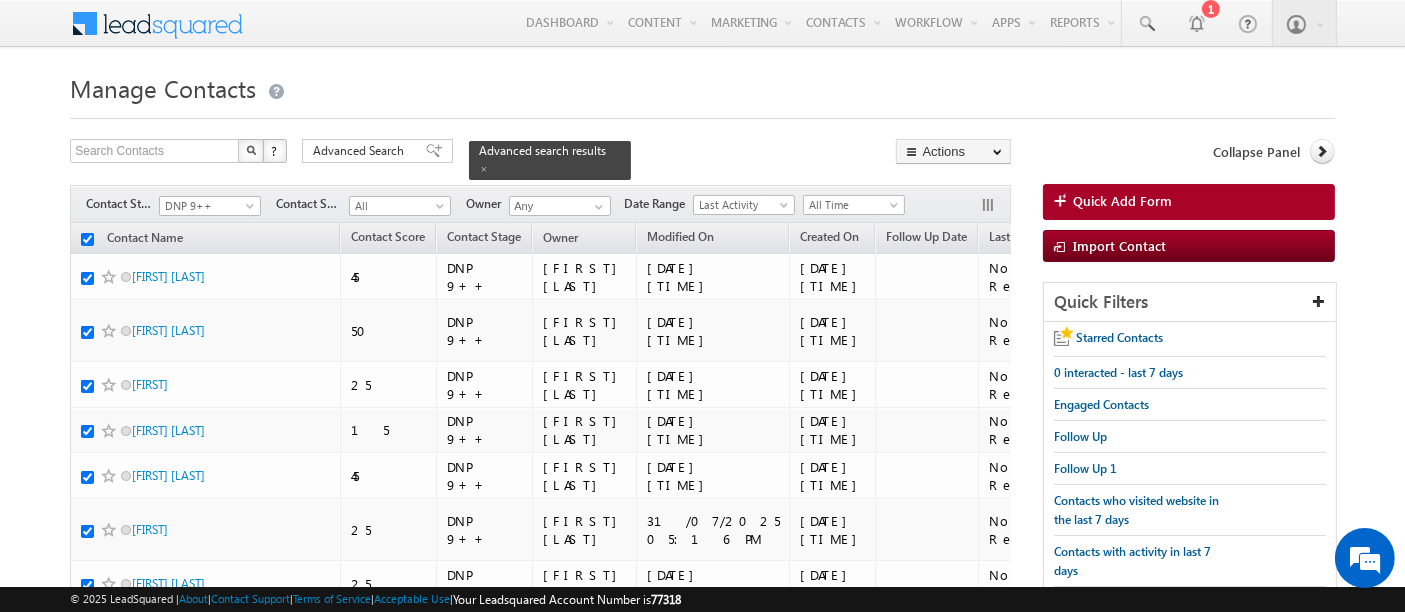 checkbox on "true" 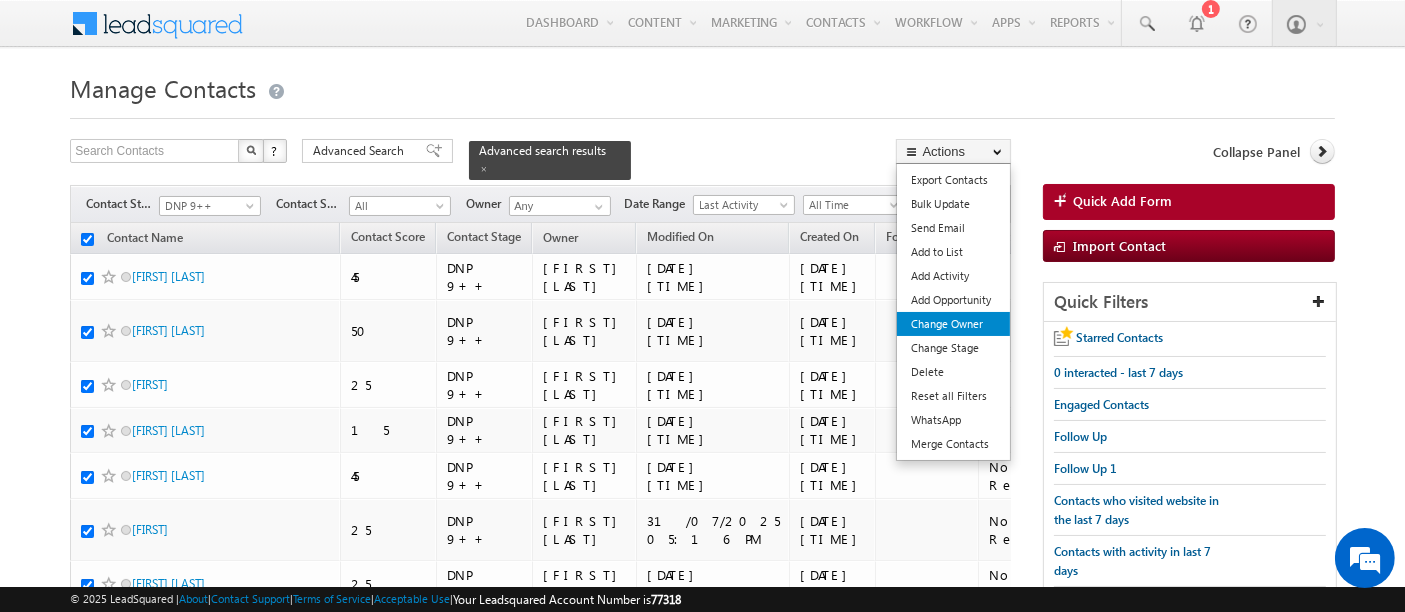 click on "Change Owner" at bounding box center [953, 324] 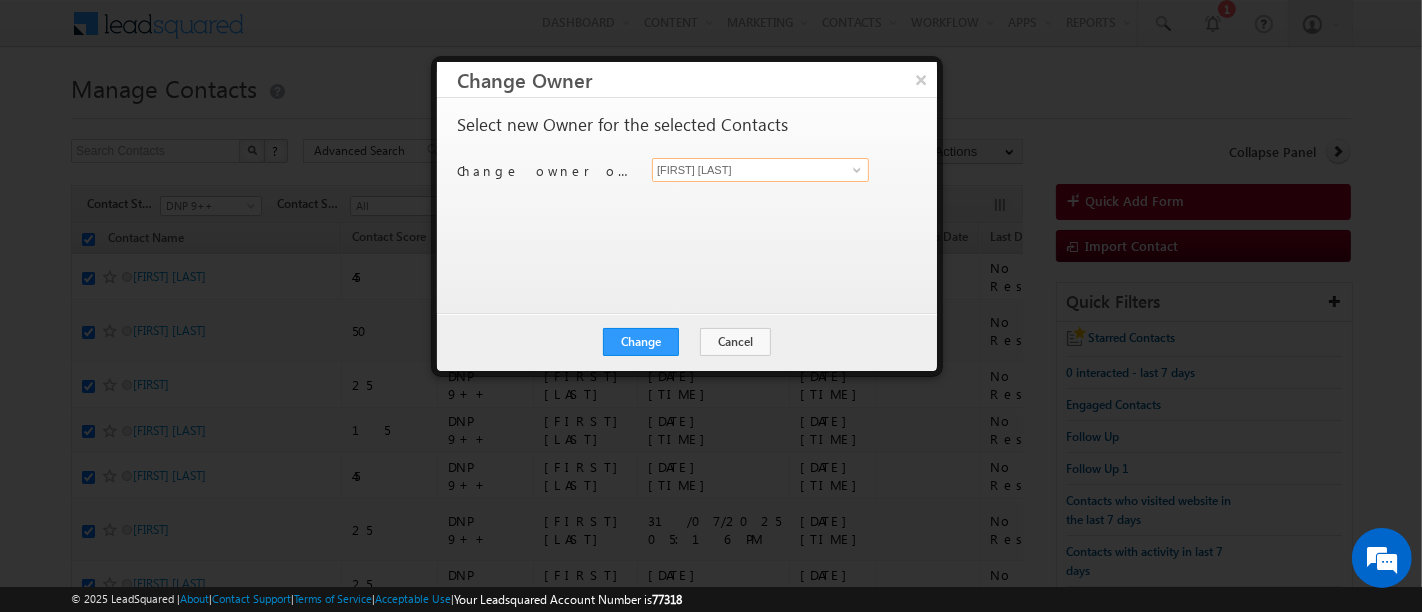 click on "[FIRST] [LAST]" at bounding box center (760, 170) 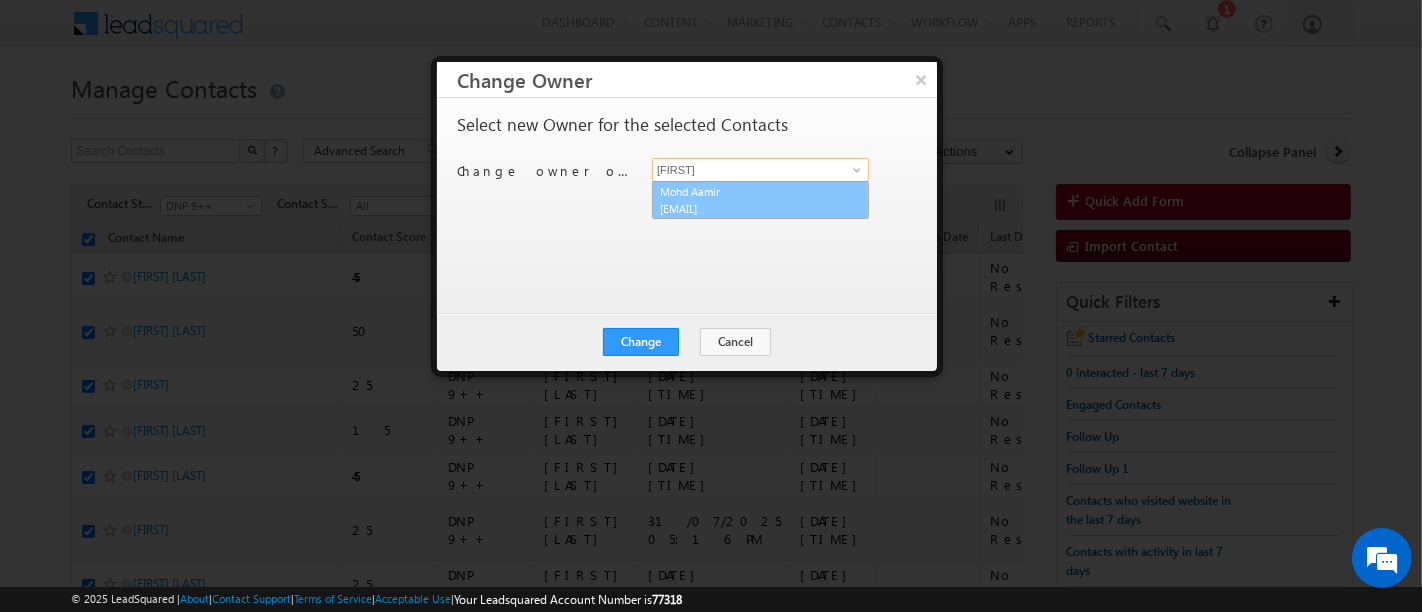 click on "[FIRST] [LAST] [EMAIL]" at bounding box center (760, 200) 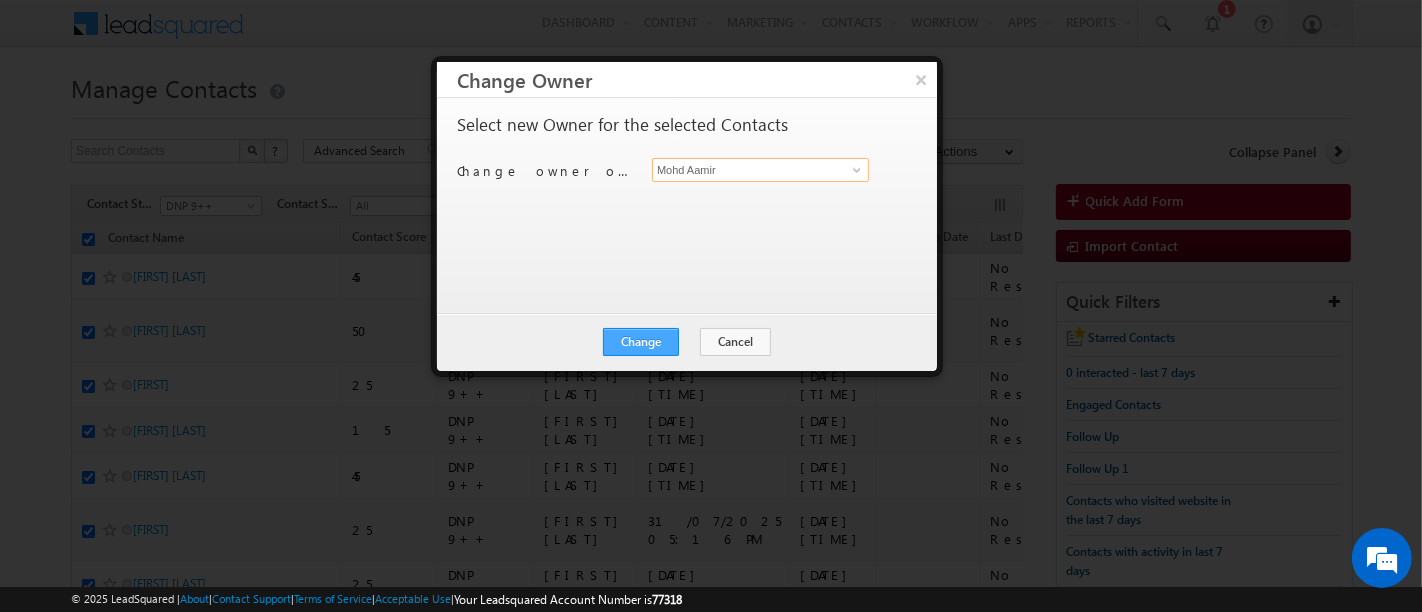 type on "Mohd Aamir" 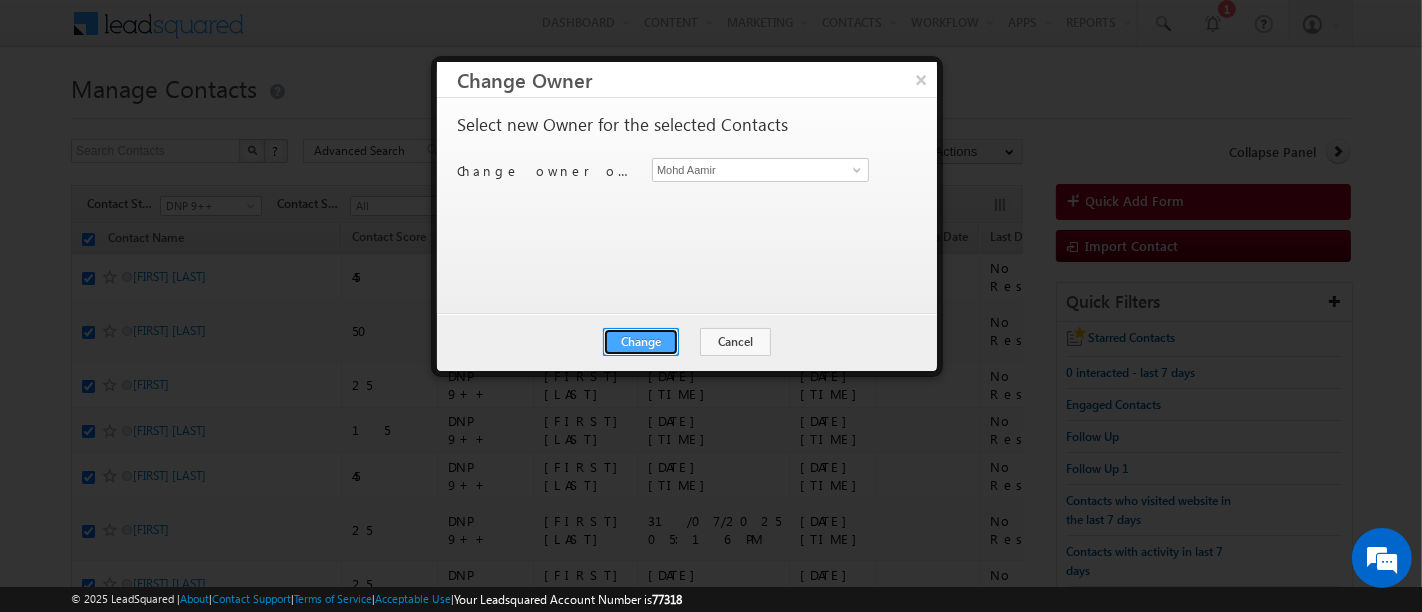 click on "Change" at bounding box center [641, 342] 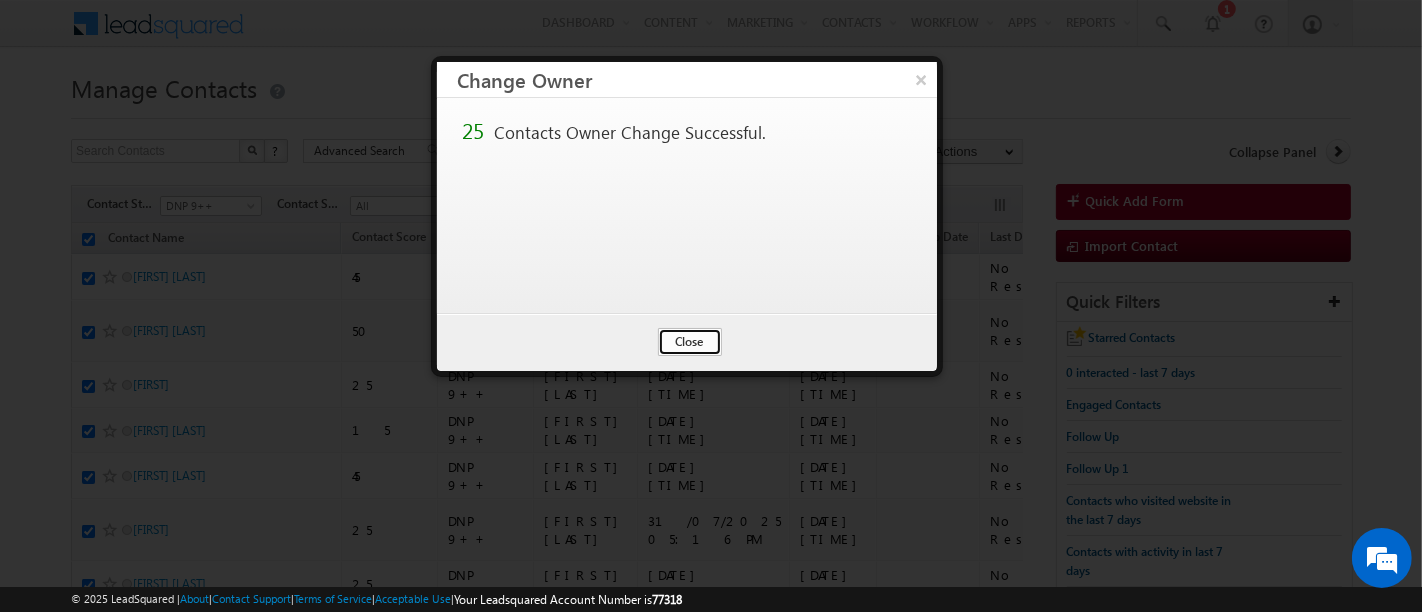 click on "Close" at bounding box center (690, 342) 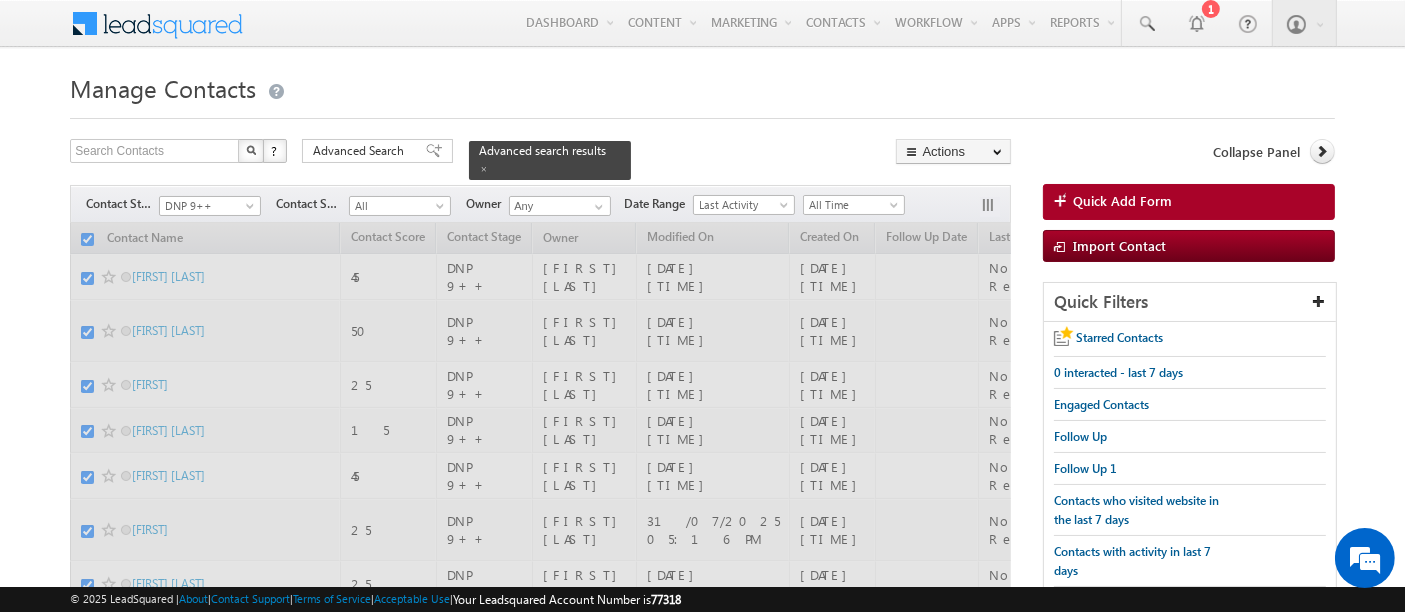 checkbox on "false" 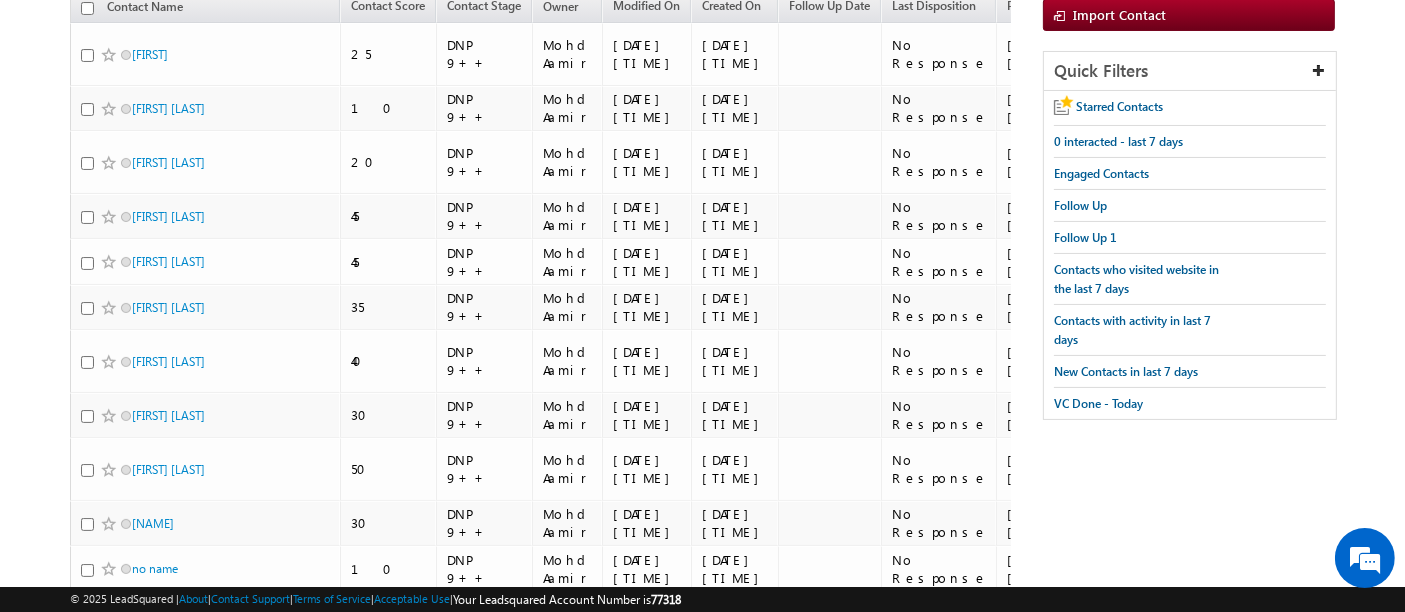 scroll, scrollTop: 0, scrollLeft: 0, axis: both 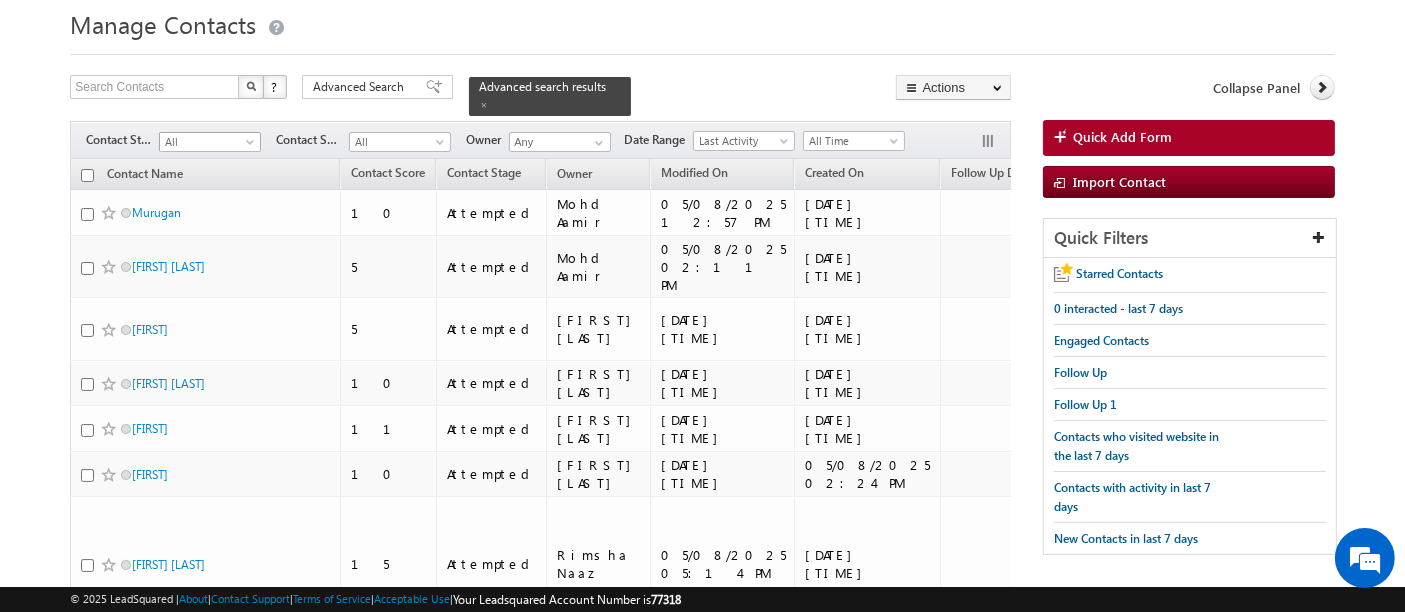 click on "All" at bounding box center [207, 142] 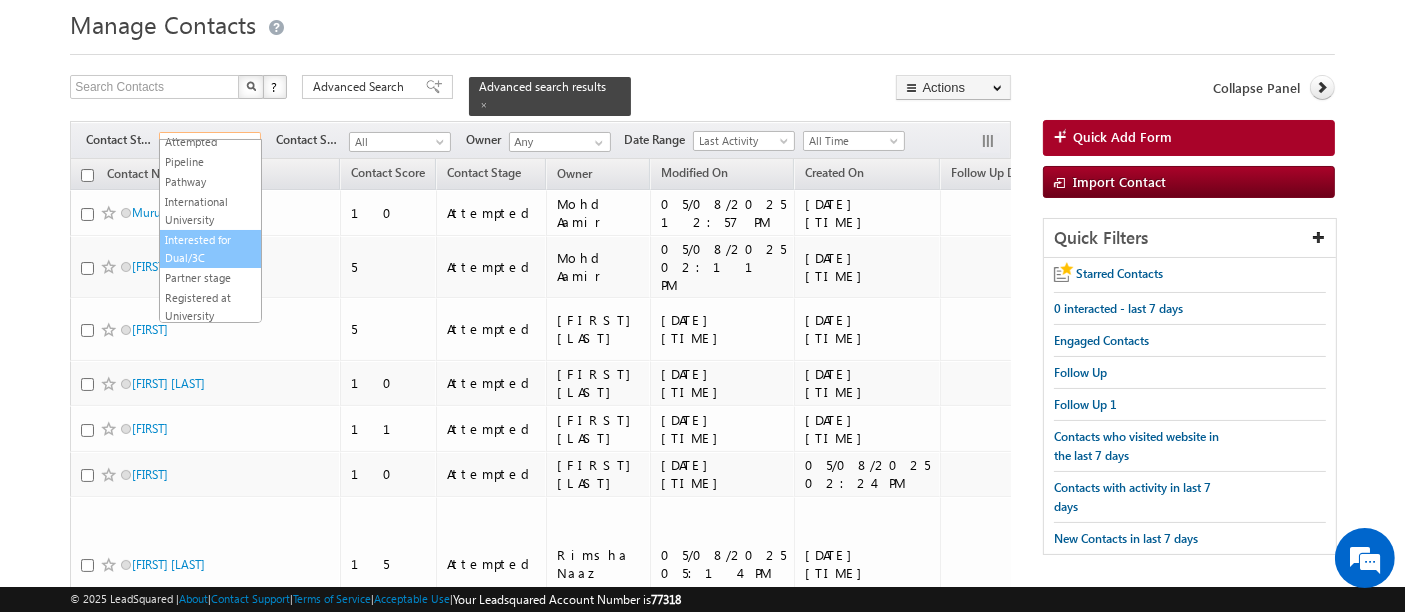 scroll, scrollTop: 85, scrollLeft: 0, axis: vertical 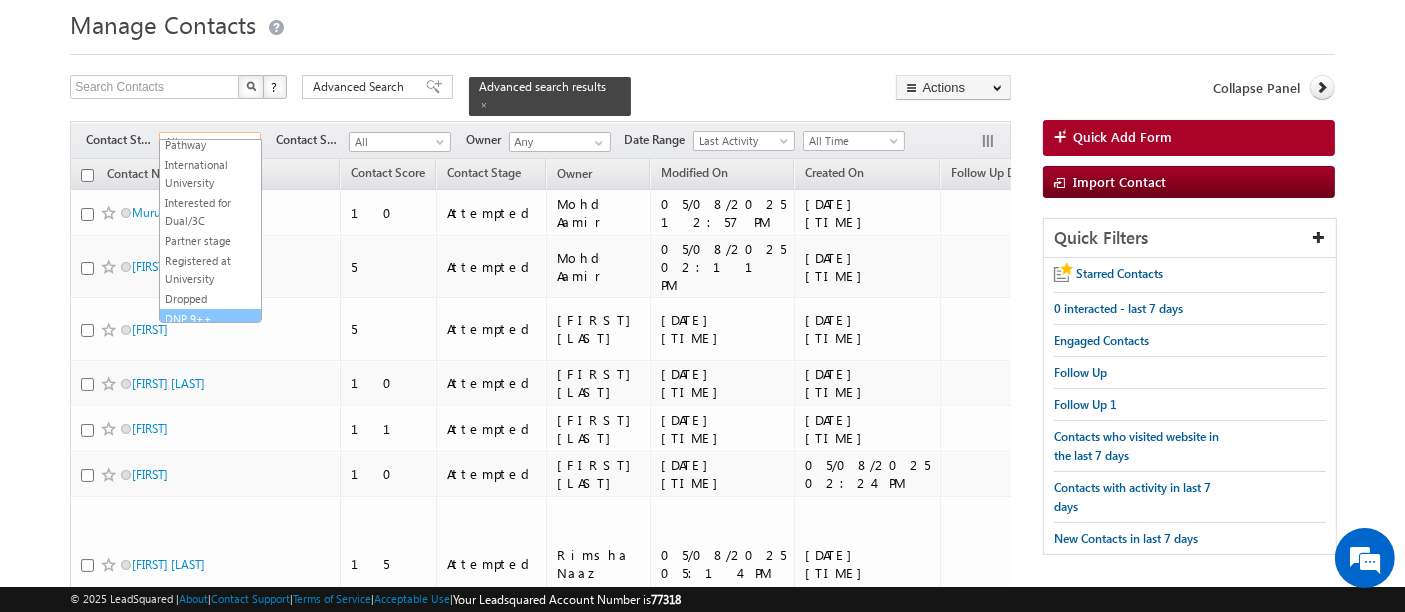 click on "DNP 9++" at bounding box center (210, 319) 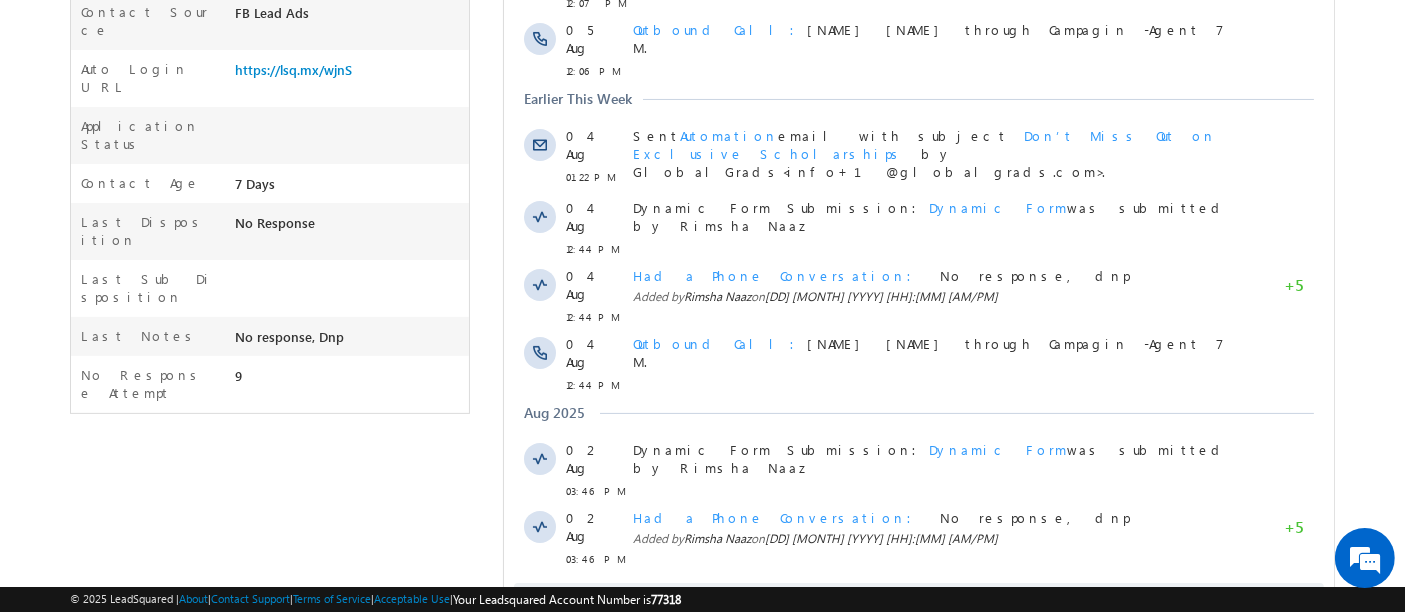 scroll, scrollTop: 555, scrollLeft: 0, axis: vertical 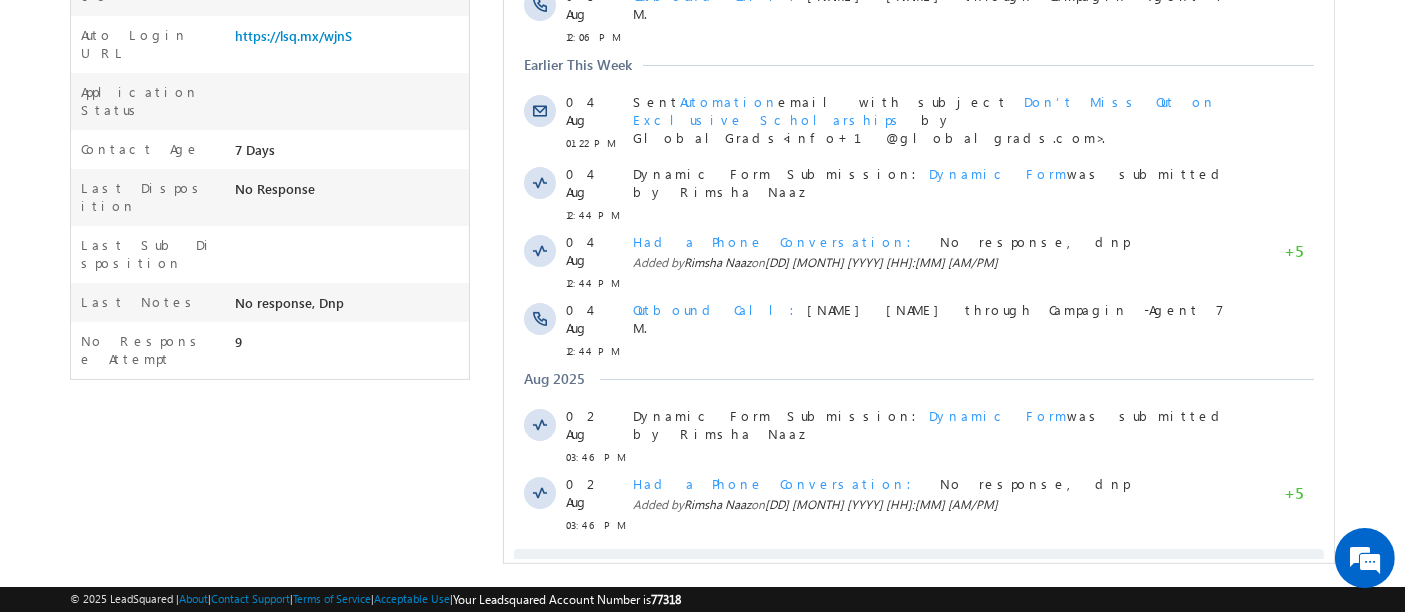 click on "Show More" at bounding box center (927, 569) 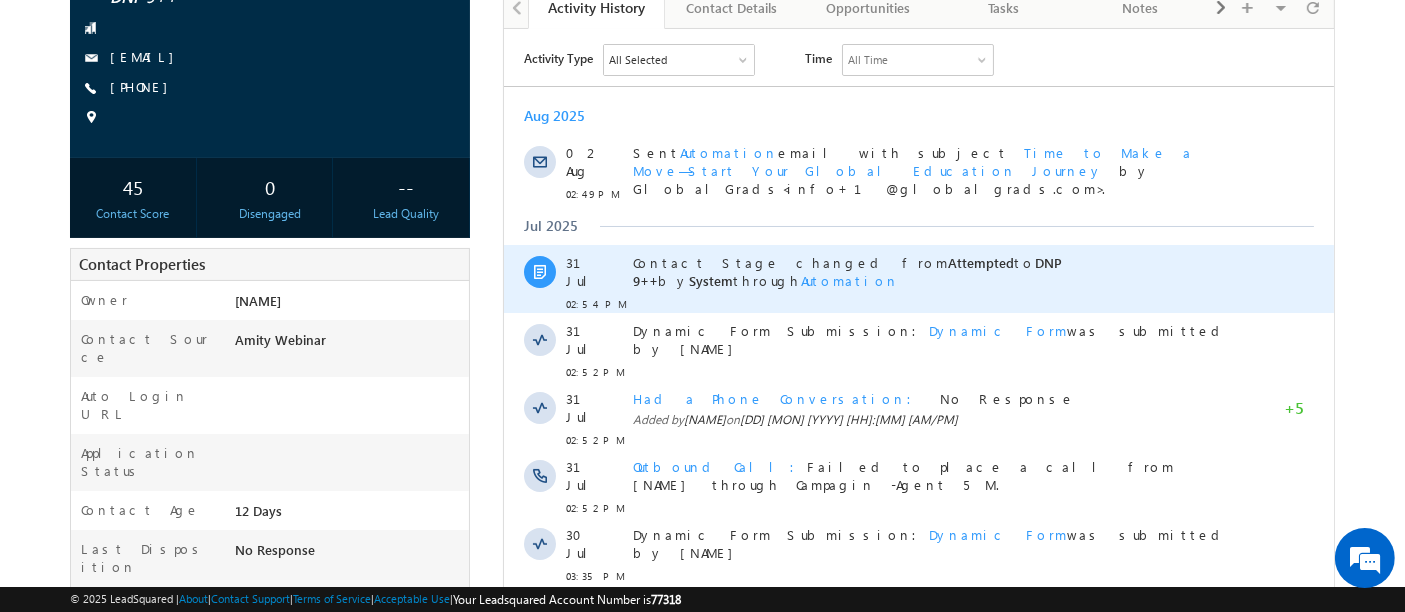 scroll, scrollTop: 0, scrollLeft: 0, axis: both 